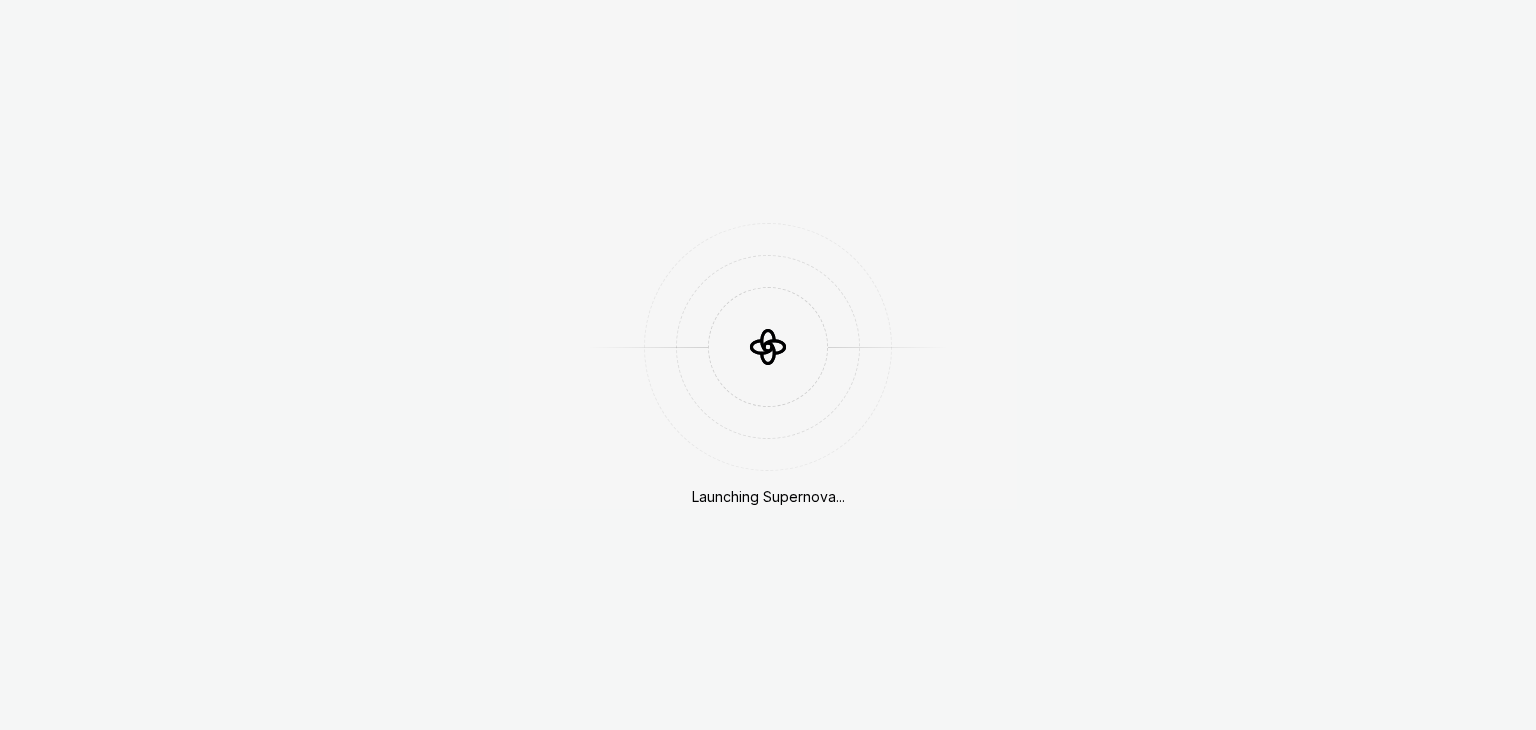 scroll, scrollTop: 0, scrollLeft: 0, axis: both 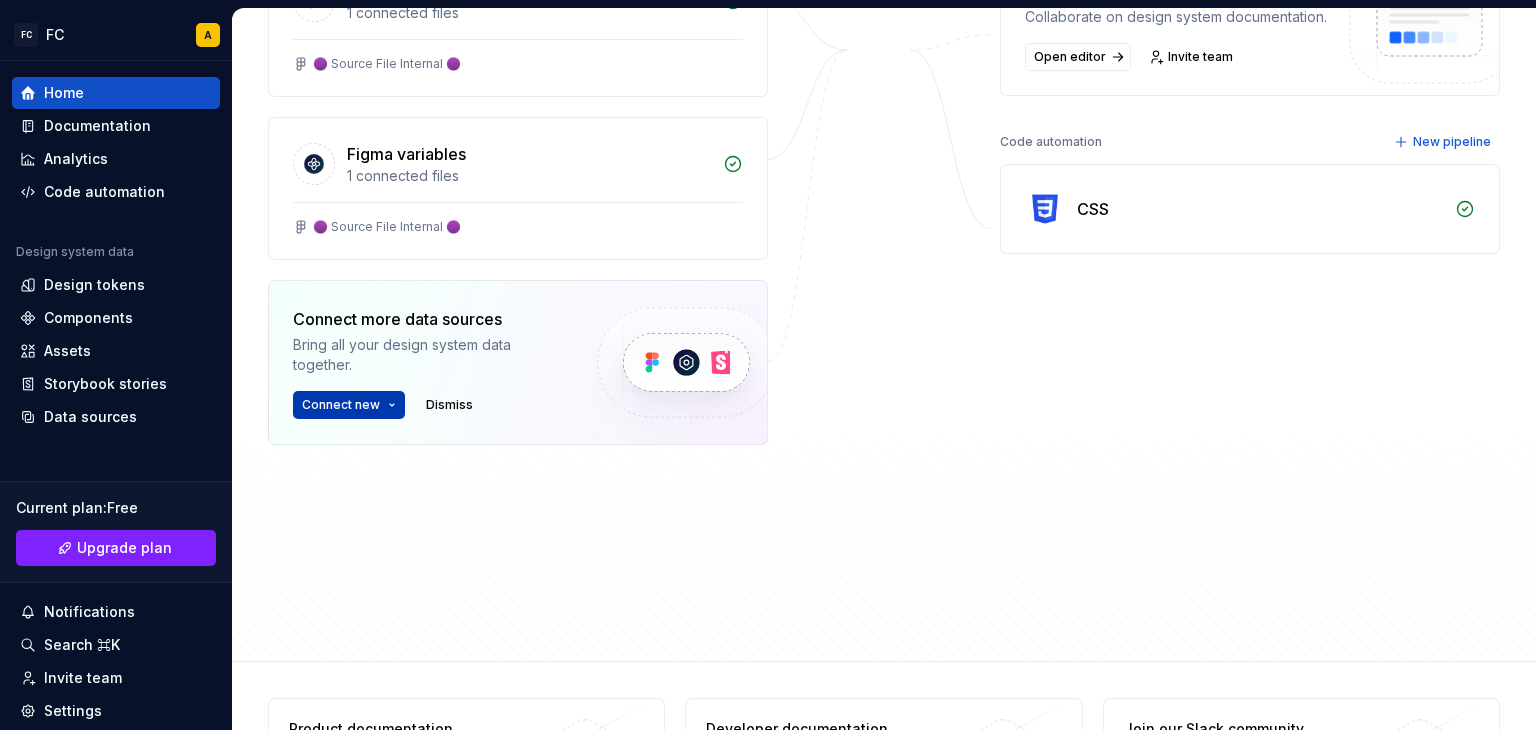 click on "FC FC A Home Documentation Analytics Code automation Design system data Design tokens Components Assets Storybook stories Data sources Current plan :  Free Upgrade plan Notifications Search ⌘K Invite team Settings Contact support Help Home Design tokens 1871 Components 0 1863 Assets 0 Docs pages 5 Data sources Figma 1 connected files 🟣 Source File Internal 🟣 Figma variables 1 connected files 🟣 Source File Internal 🟣 Connect more data sources Bring all your design system data together. Connect new Dismiss Destinations Documentation Collaborate on design system documentation. Open editor Invite team Code automation New pipeline CSS Product documentation Learn how to build, manage and maintain design systems in smarter ways. Developer documentation Start delivering your design choices to your codebases right away. Join our Slack community Connect and learn with other design system practitioners.   Capture Drag to outliner or  Upload Close   Ok, done! Private Group Save Cancel +Share to a new group" at bounding box center [768, 365] 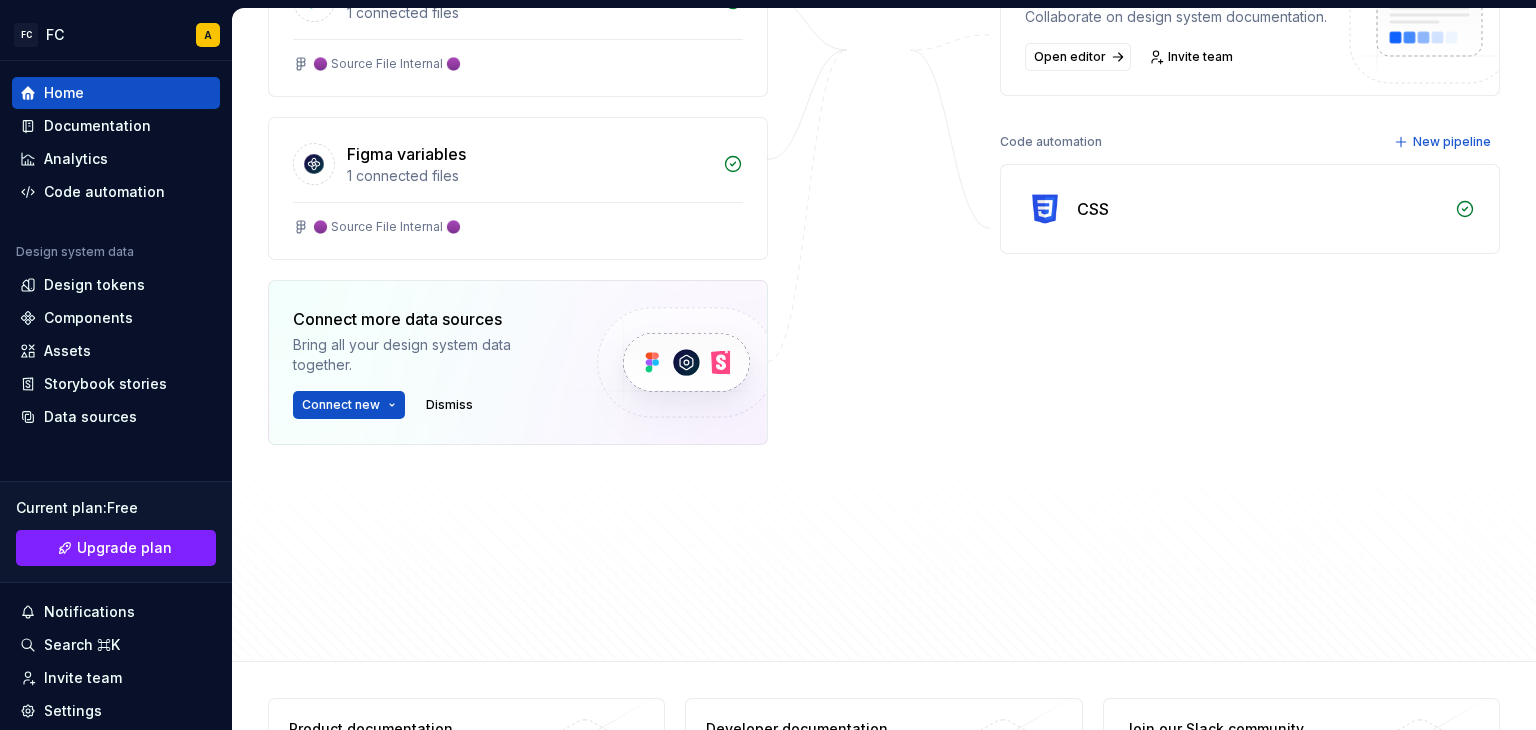click on "FC FC A Home Documentation Analytics Code automation Design system data Design tokens Components Assets Storybook stories Data sources Current plan :  Free Upgrade plan Notifications Search ⌘K Invite team Settings Contact support Help Home Design tokens 1871 Components 0 1863 Assets 0 Docs pages 5 Data sources Figma 1 connected files 🟣 Source File Internal 🟣 Figma variables 1 connected files 🟣 Source File Internal 🟣 Connect more data sources Bring all your design system data together. Connect new Dismiss Destinations Documentation Collaborate on design system documentation. Open editor Invite team Code automation New pipeline CSS Product documentation Learn how to build, manage and maintain design systems in smarter ways. Developer documentation Start delivering your design choices to your codebases right away. Join our Slack community Connect and learn with other design system practitioners.   Capture Drag to outliner or  Upload Close   Ok, done! Private Group Save Cancel +Share to a new group" at bounding box center (768, 365) 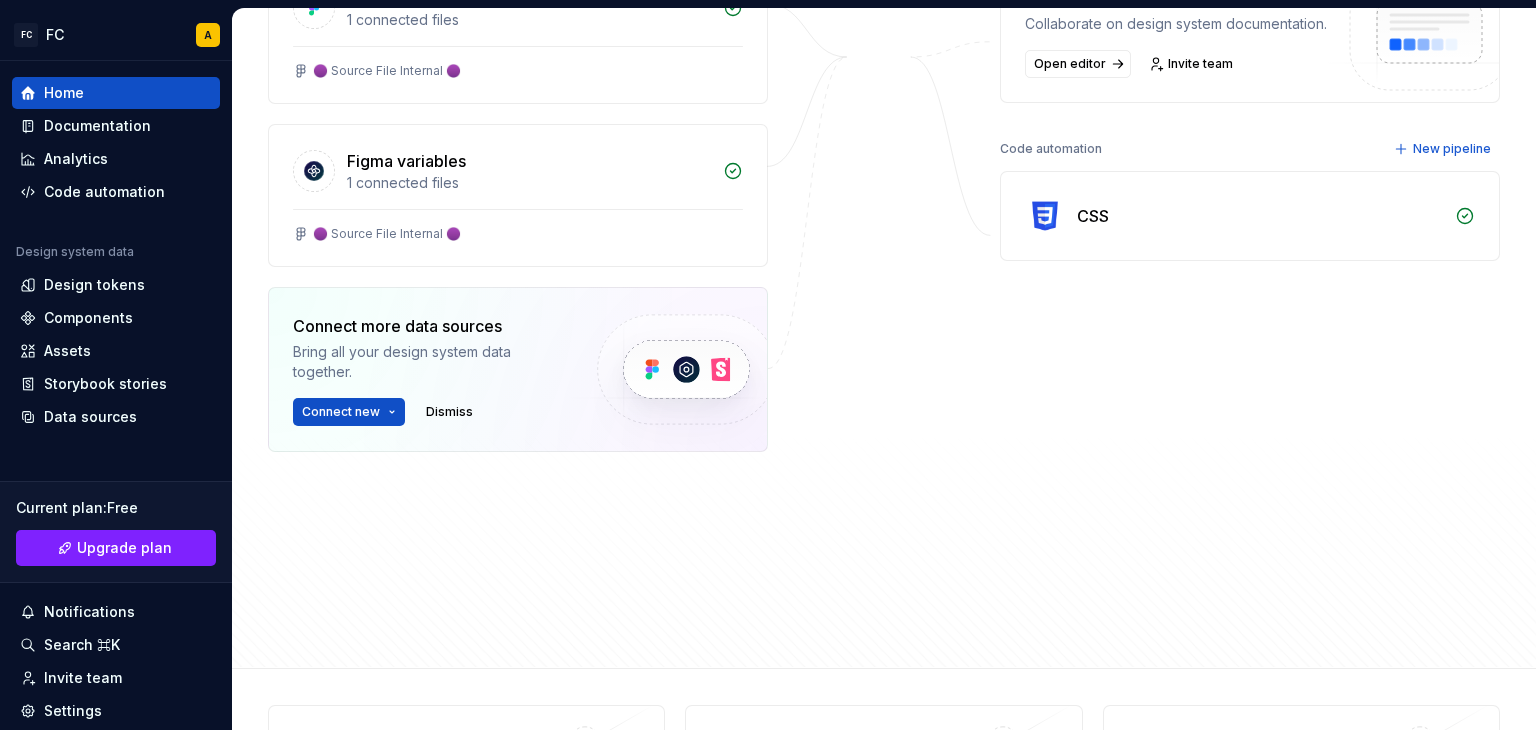 scroll, scrollTop: 400, scrollLeft: 0, axis: vertical 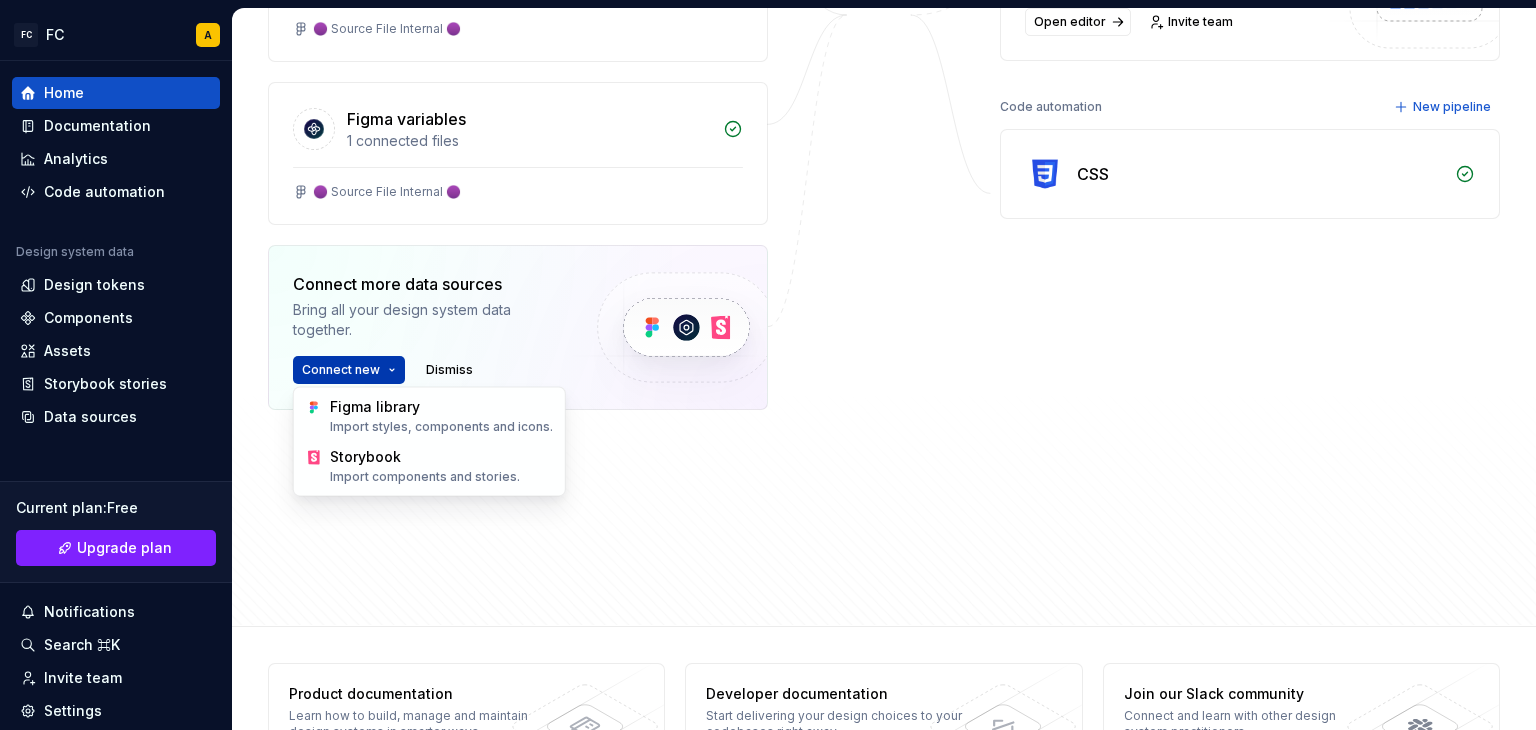 click on "FC FC A Home Documentation Analytics Code automation Design system data Design tokens Components Assets Storybook stories Data sources Current plan :  Free Upgrade plan Notifications Search ⌘K Invite team Settings Contact support Help Home Design tokens 1871 Components 0 1863 Assets 0 Docs pages 5 Data sources Figma 1 connected files 🟣 Source File Internal 🟣 Figma variables 1 connected files 🟣 Source File Internal 🟣 Connect more data sources Bring all your design system data together. Connect new Dismiss Destinations Documentation Collaborate on design system documentation. Open editor Invite team Code automation New pipeline CSS Product documentation Learn how to build, manage and maintain design systems in smarter ways. Developer documentation Start delivering your design choices to your codebases right away. Join our Slack community Connect and learn with other design system practitioners.   Capture Drag to outliner or  Upload Close   Ok, done! Private Group Save Cancel +Share to a new group" at bounding box center [768, 365] 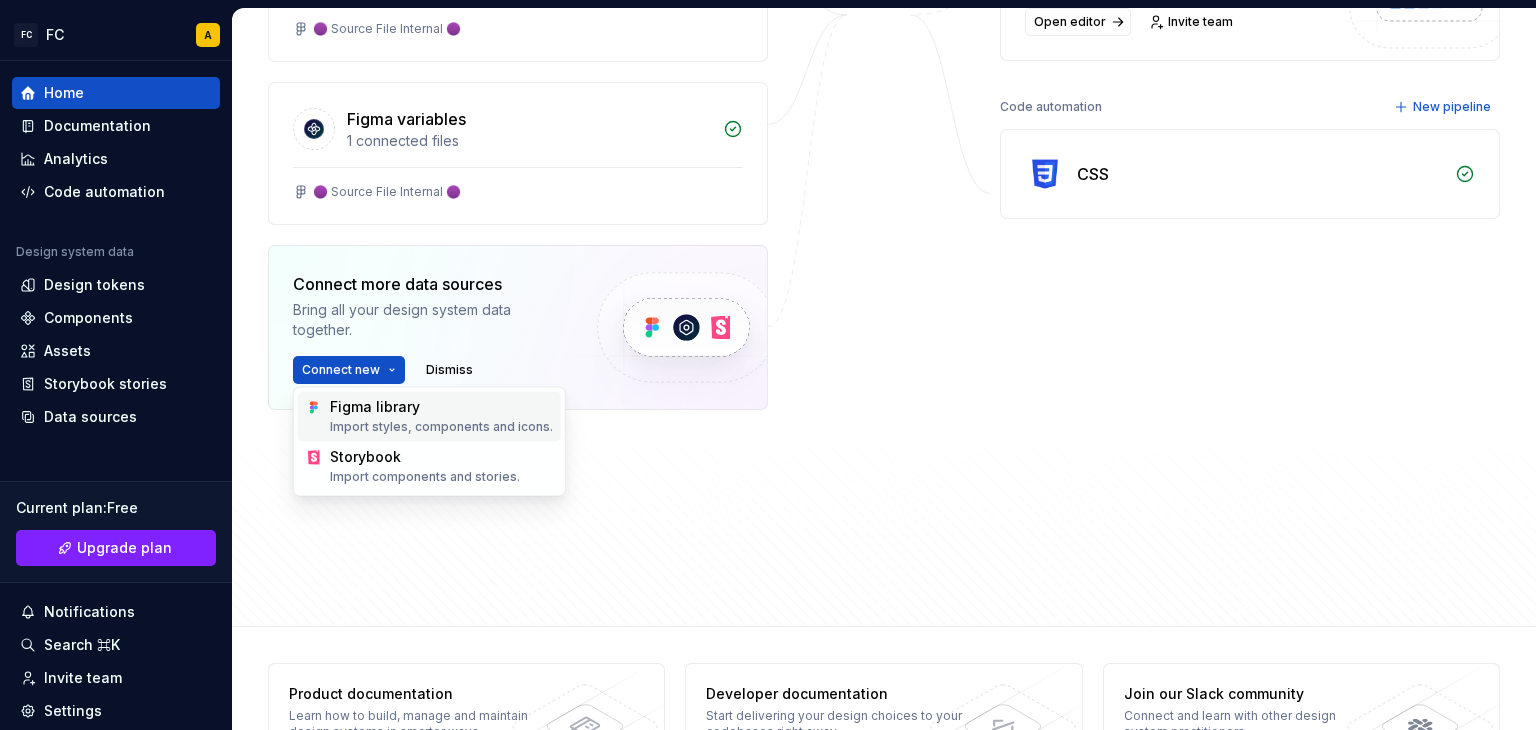click on "Figma library Import styles, components and icons." at bounding box center (441, 416) 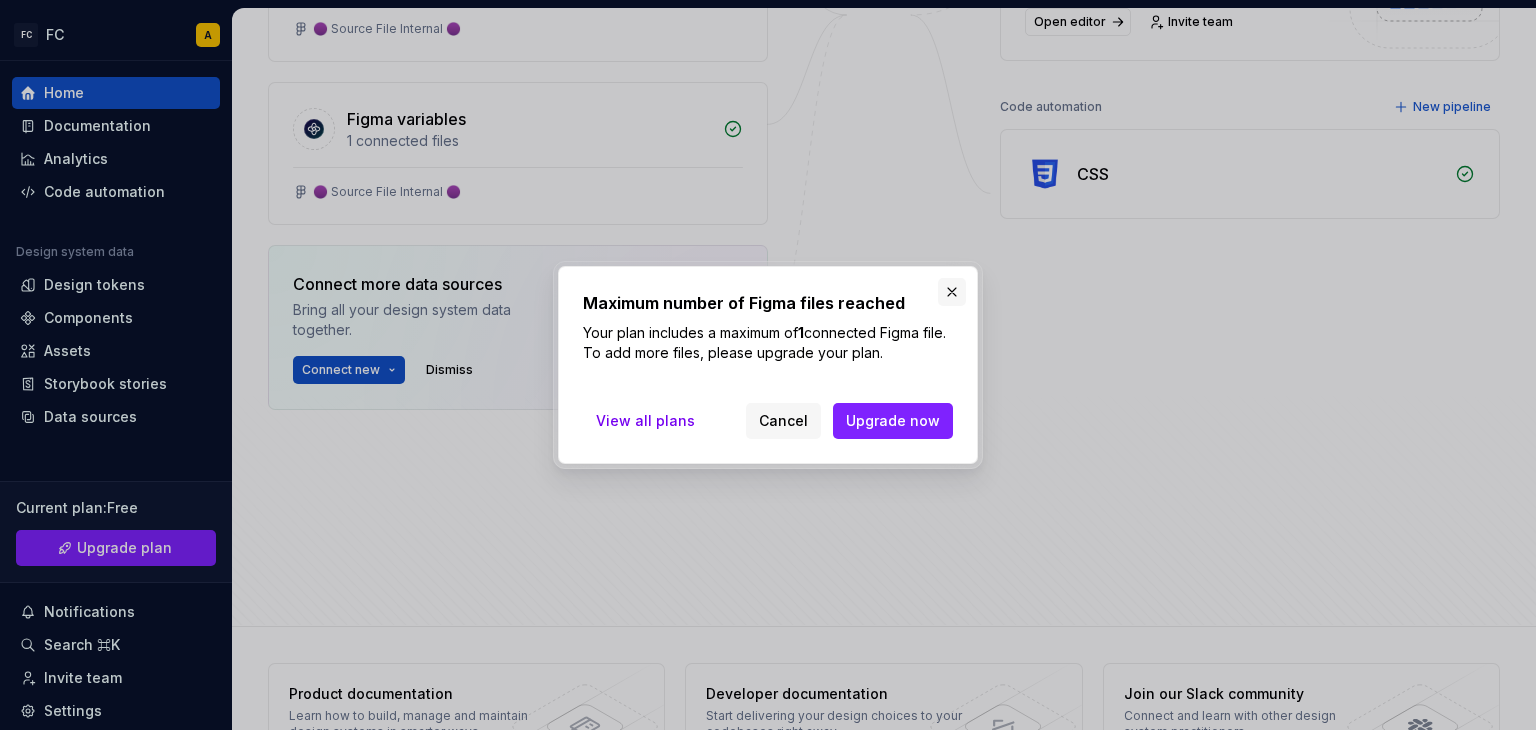 click at bounding box center [952, 292] 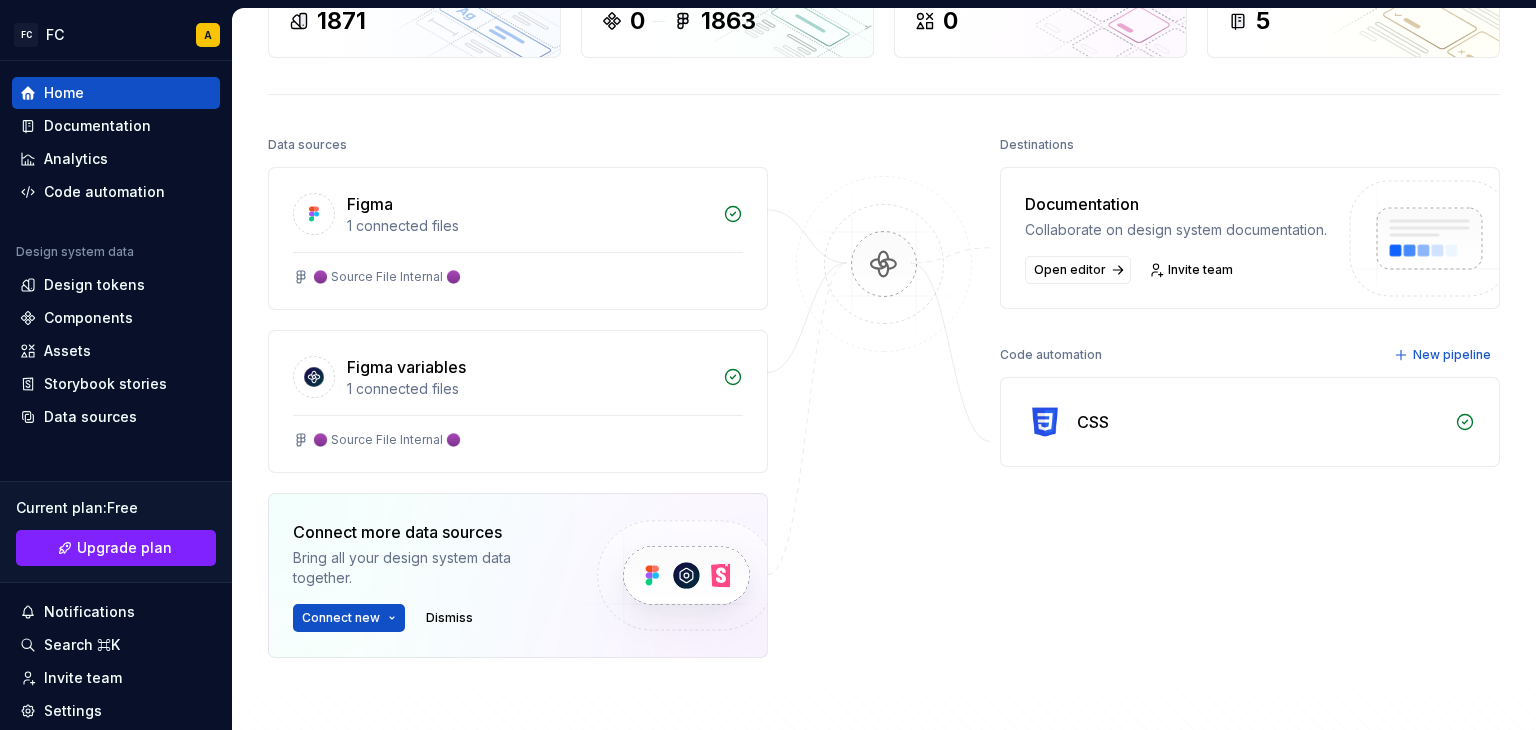 scroll, scrollTop: 200, scrollLeft: 0, axis: vertical 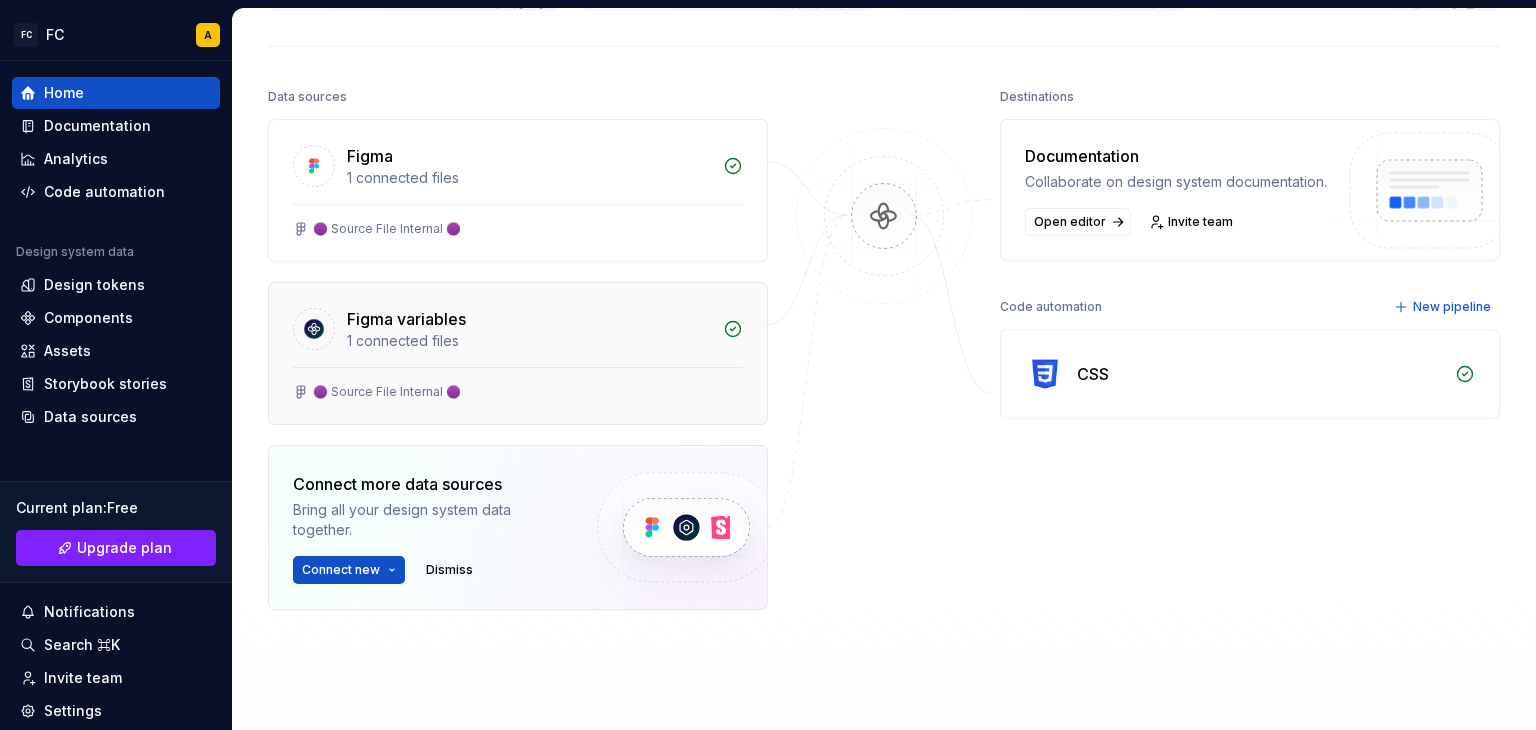 click on "Figma variables" at bounding box center (406, 319) 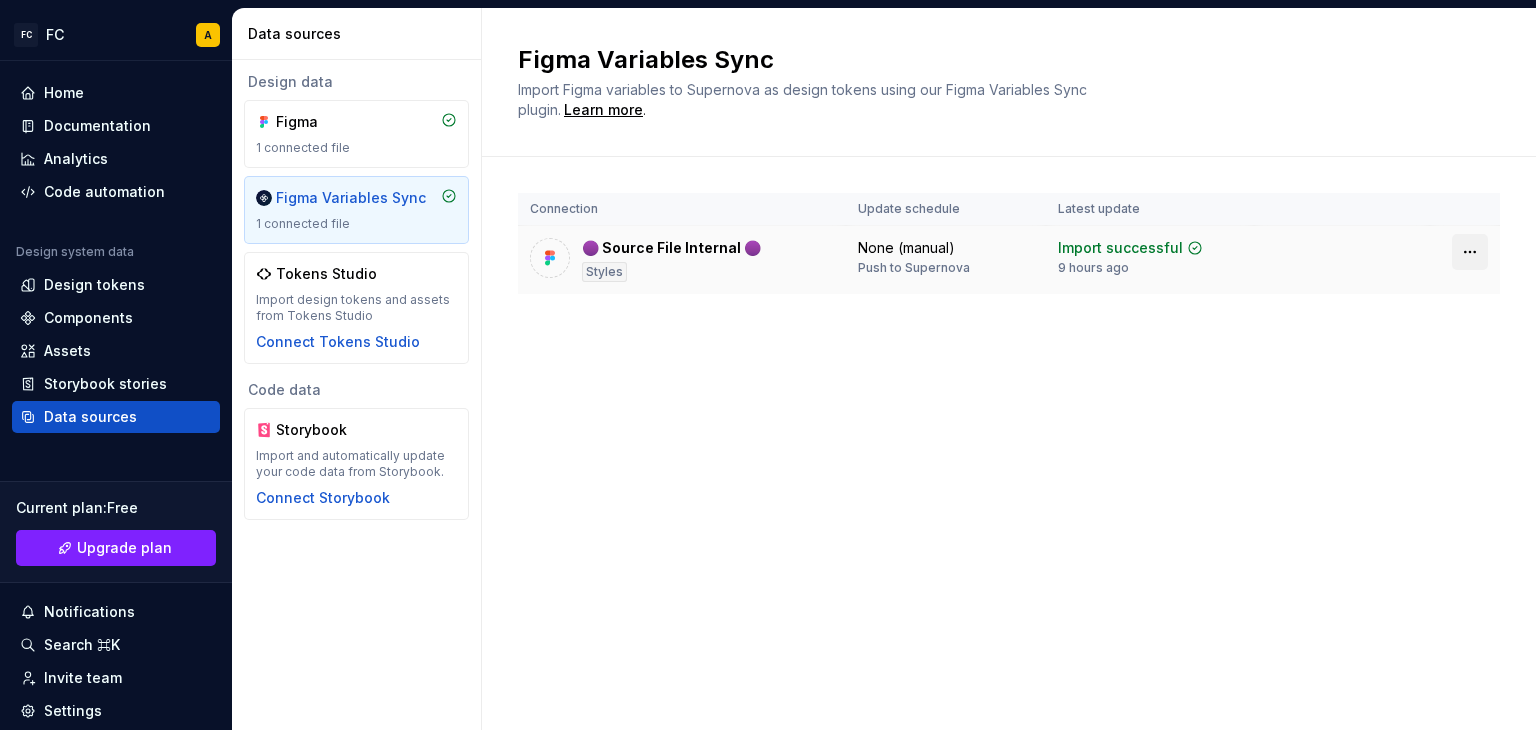click on "FC FC A Home Documentation Analytics Code automation Design system data Design tokens Components Assets Storybook stories Data sources Current plan :  Free Upgrade plan Notifications Search ⌘K Invite team Settings Contact support Help Data sources Design data Figma 1 connected file Figma Variables Sync 1 connected file Tokens Studio Import design tokens and assets from Tokens Studio Connect Tokens Studio Code data Storybook Import and automatically update your code data from Storybook. Connect Storybook Figma Variables Sync Import Figma variables to Supernova as design tokens using our Figma Variables Sync plugin.   Learn more . Connection Update schedule Latest update 🟣 Source File Internal 🟣 Styles None (manual) Push to Supernova Import successful 9 hours ago   Capture Drag to outliner or  Upload Close   Ok, done! Private Group Save Cancel +Share to a new group +Share to a new group Post Cancel Post Cancel" at bounding box center [768, 365] 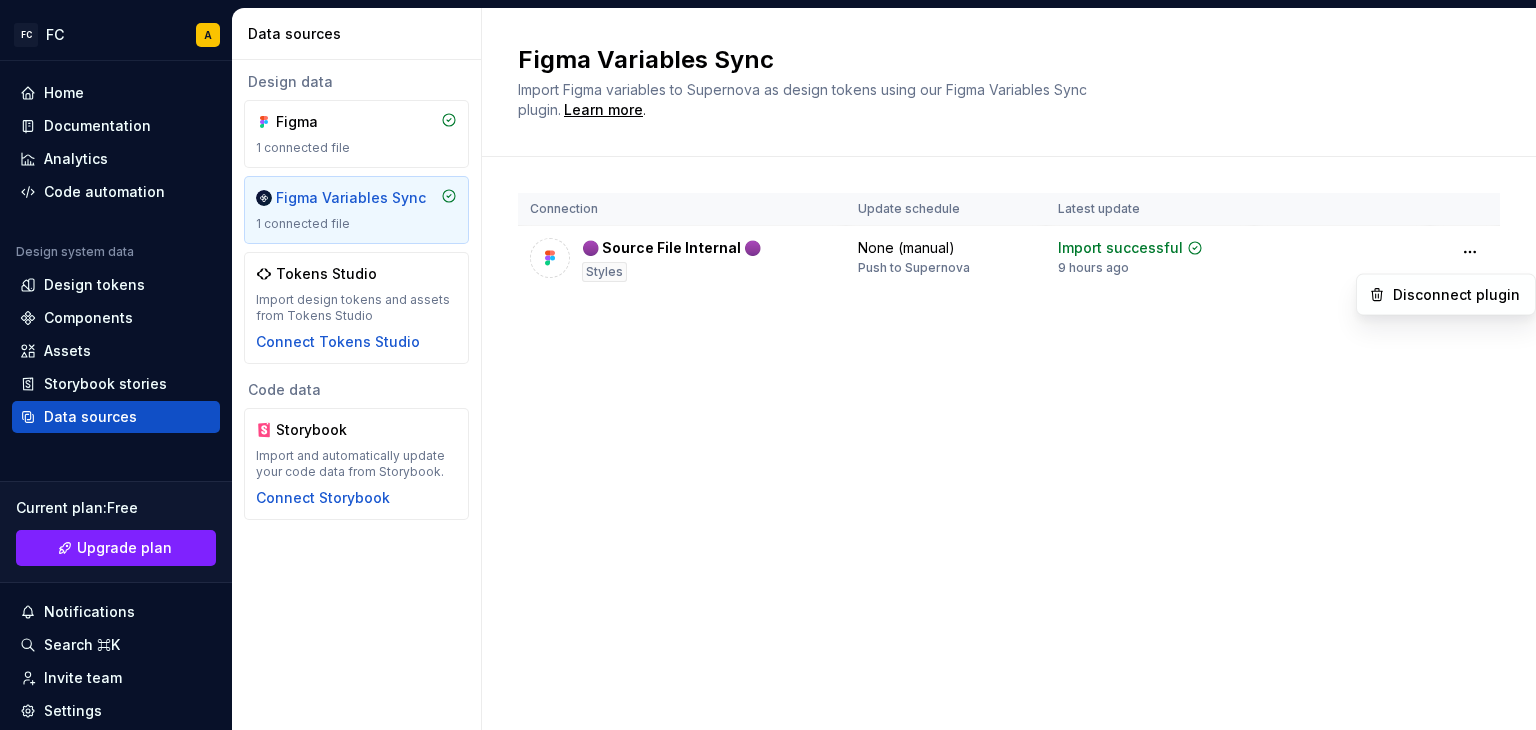 click on "FC FC A Home Documentation Analytics Code automation Design system data Design tokens Components Assets Storybook stories Data sources Current plan :  Free Upgrade plan Notifications Search ⌘K Invite team Settings Contact support Help Data sources Design data Figma 1 connected file Figma Variables Sync 1 connected file Tokens Studio Import design tokens and assets from Tokens Studio Connect Tokens Studio Code data Storybook Import and automatically update your code data from Storybook. Connect Storybook Figma Variables Sync Import Figma variables to Supernova as design tokens using our Figma Variables Sync plugin.   Learn more . Connection Update schedule Latest update 🟣 Source File Internal 🟣 Styles None (manual) Push to Supernova Import successful 9 hours ago   Capture Drag to outliner or  Upload Close   Ok, done! Private Group Save Cancel +Share to a new group +Share to a new group Post Cancel Post Cancel Disconnect plugin" at bounding box center (768, 365) 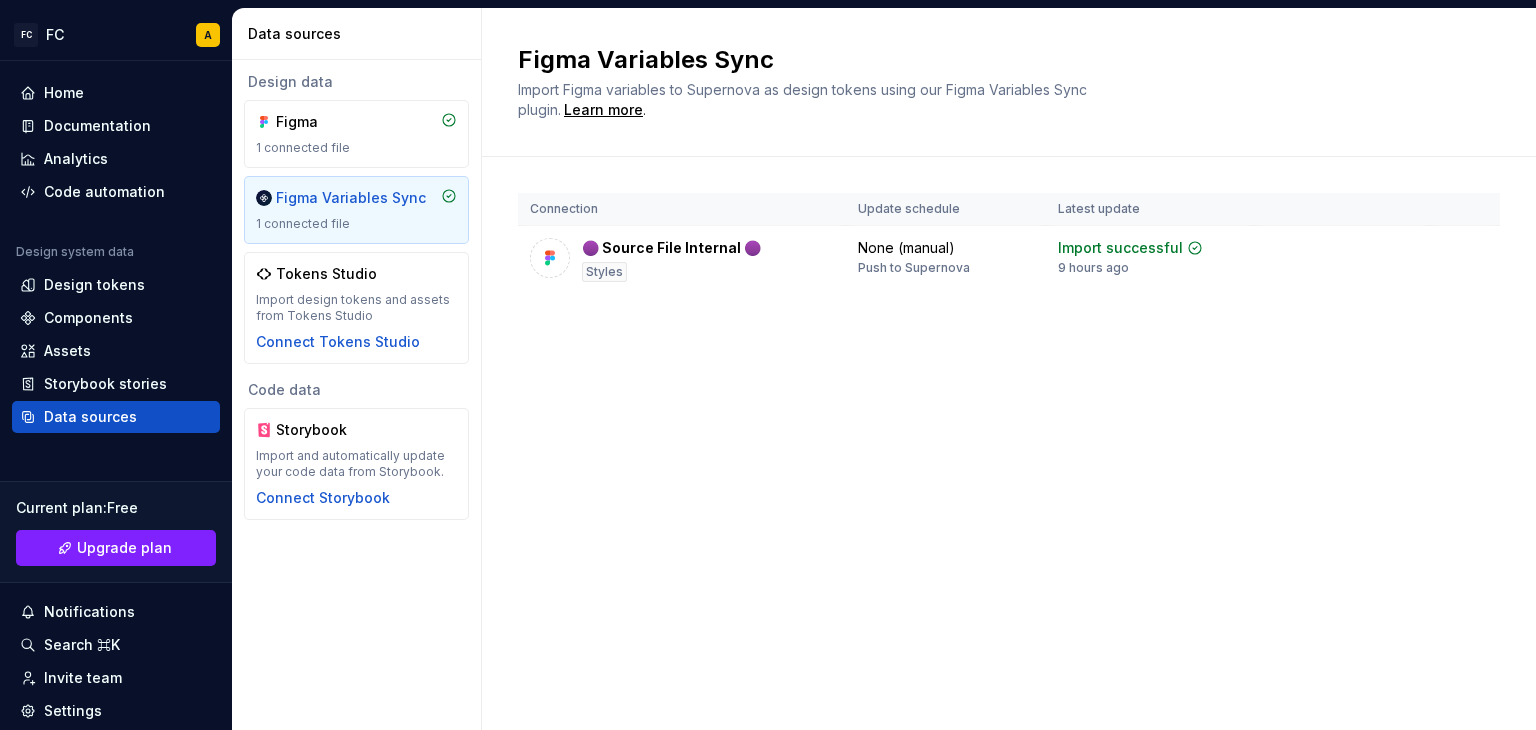 click on "Figma Variables Sync Import Figma variables to Supernova as design tokens using our Figma Variables Sync plugin.   Learn more . Connection Update schedule Latest update 🟣 Source File Internal 🟣 Styles None (manual) Push to Supernova Import successful 9 hours ago" at bounding box center (1009, 369) 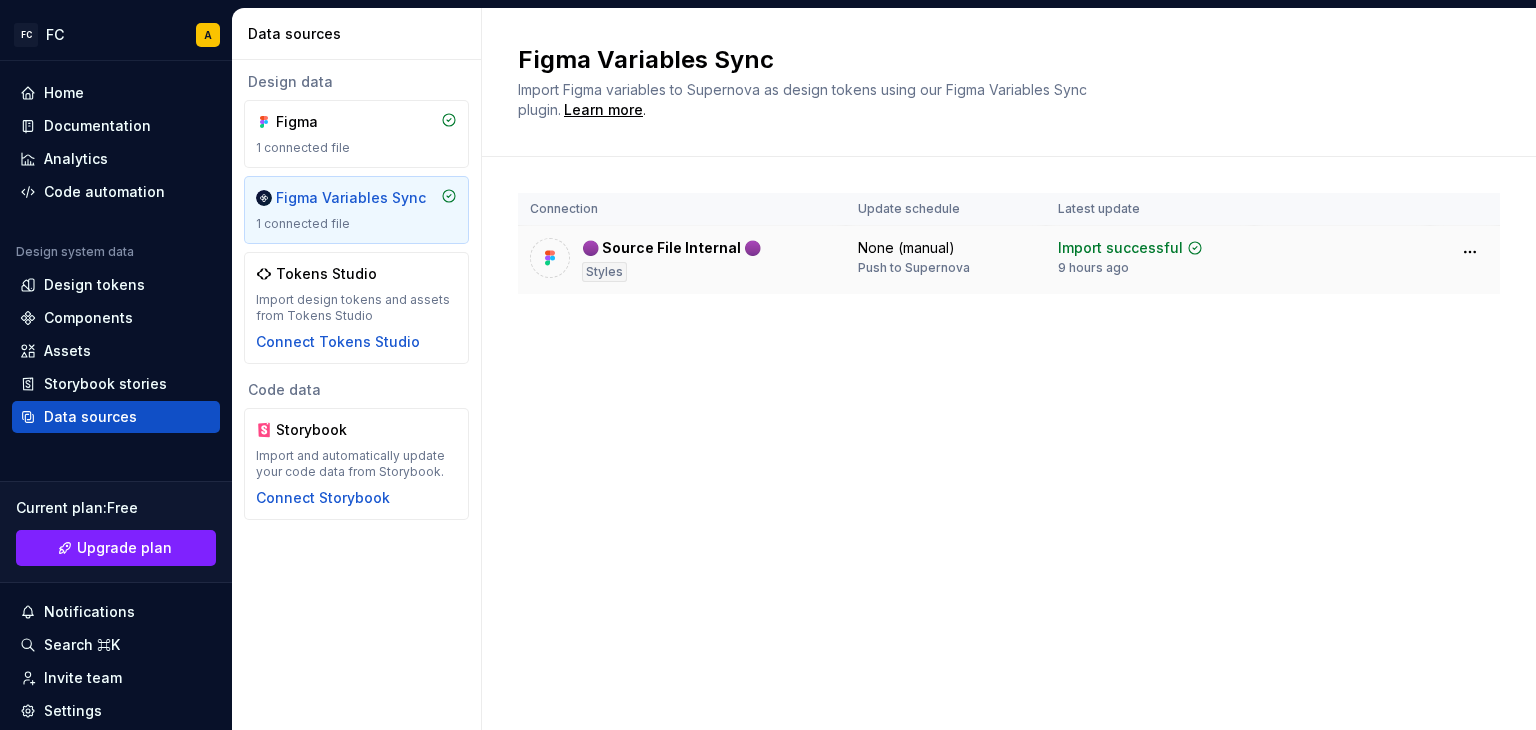 click on "🟣 Source File Internal 🟣 Styles" at bounding box center (682, 260) 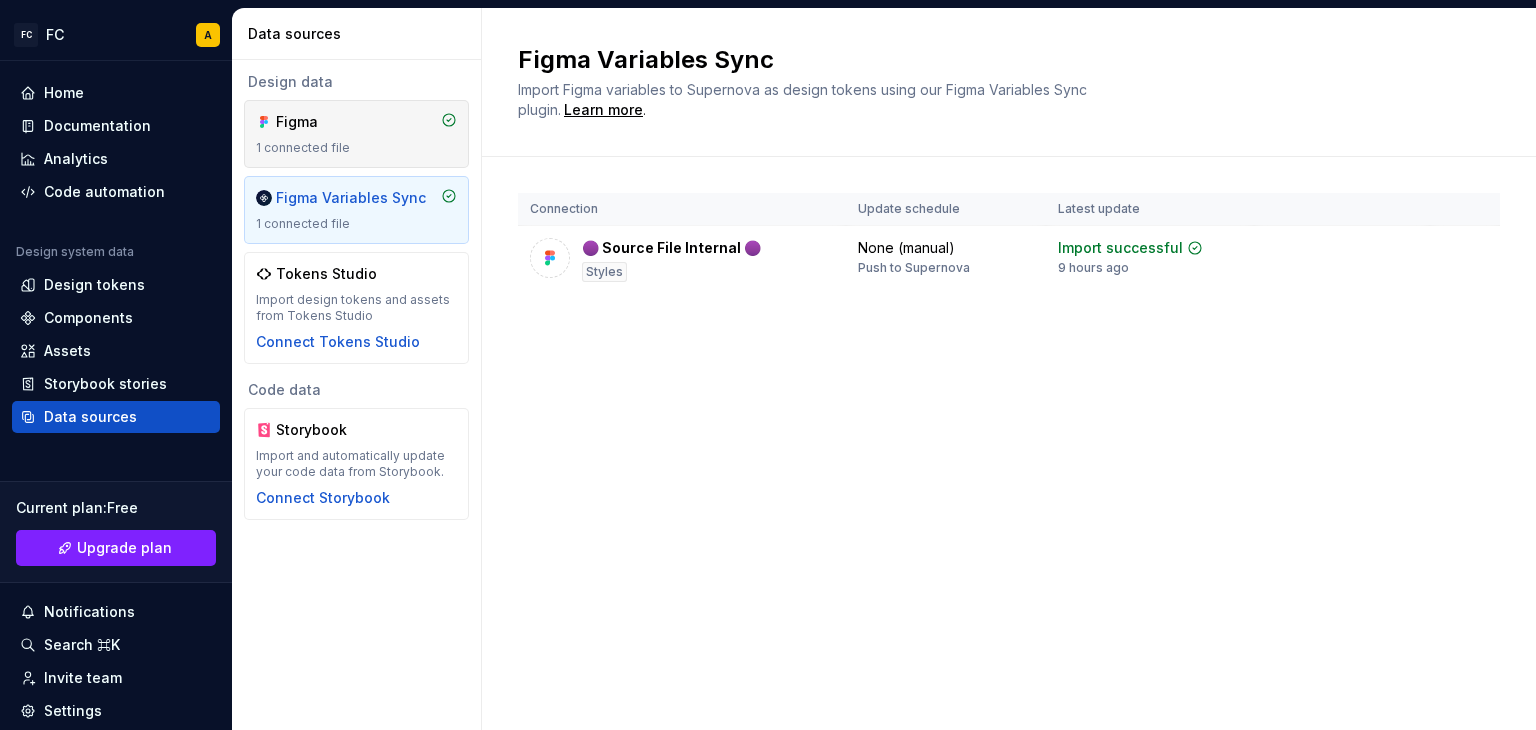 click on "Figma 1 connected file" at bounding box center (356, 134) 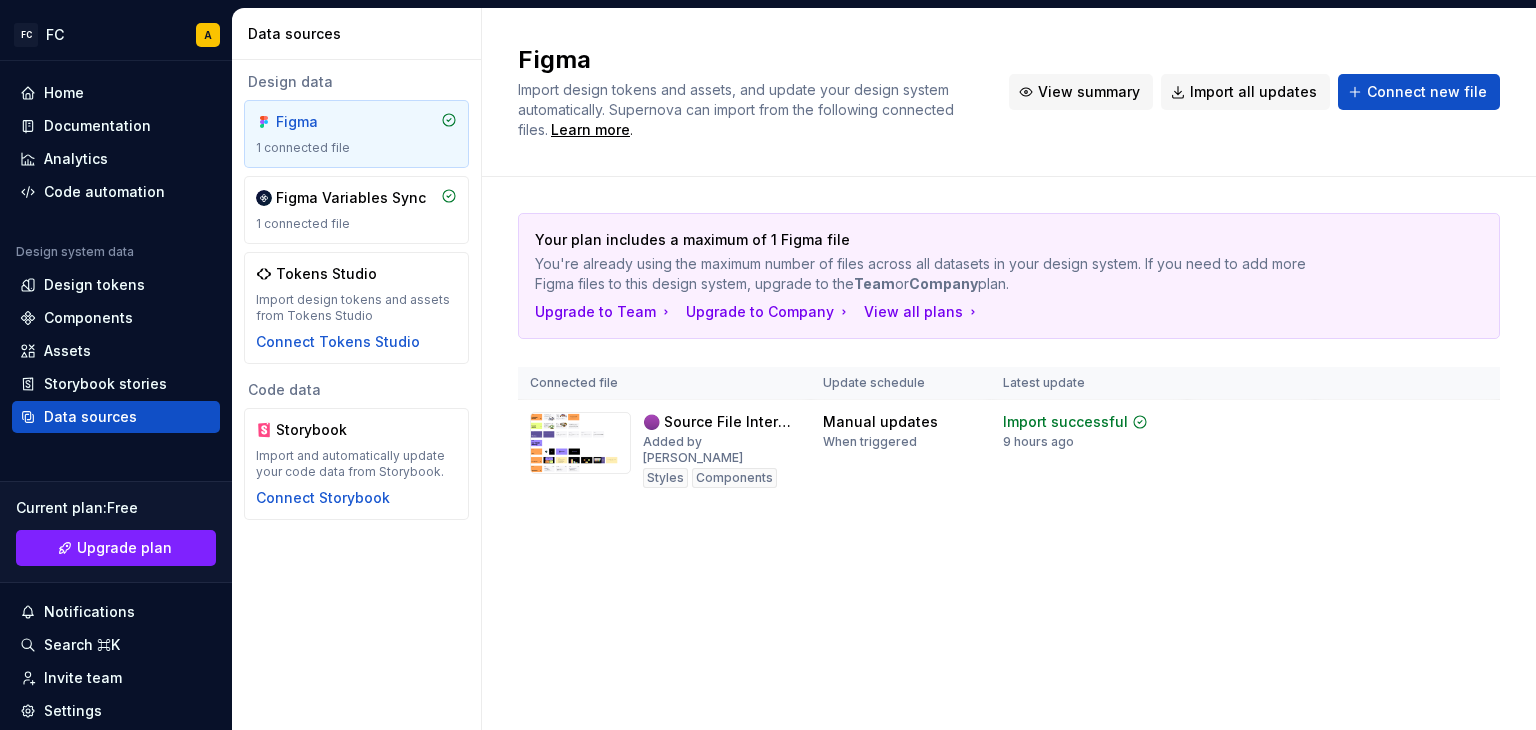 click on "View summary" at bounding box center (1089, 92) 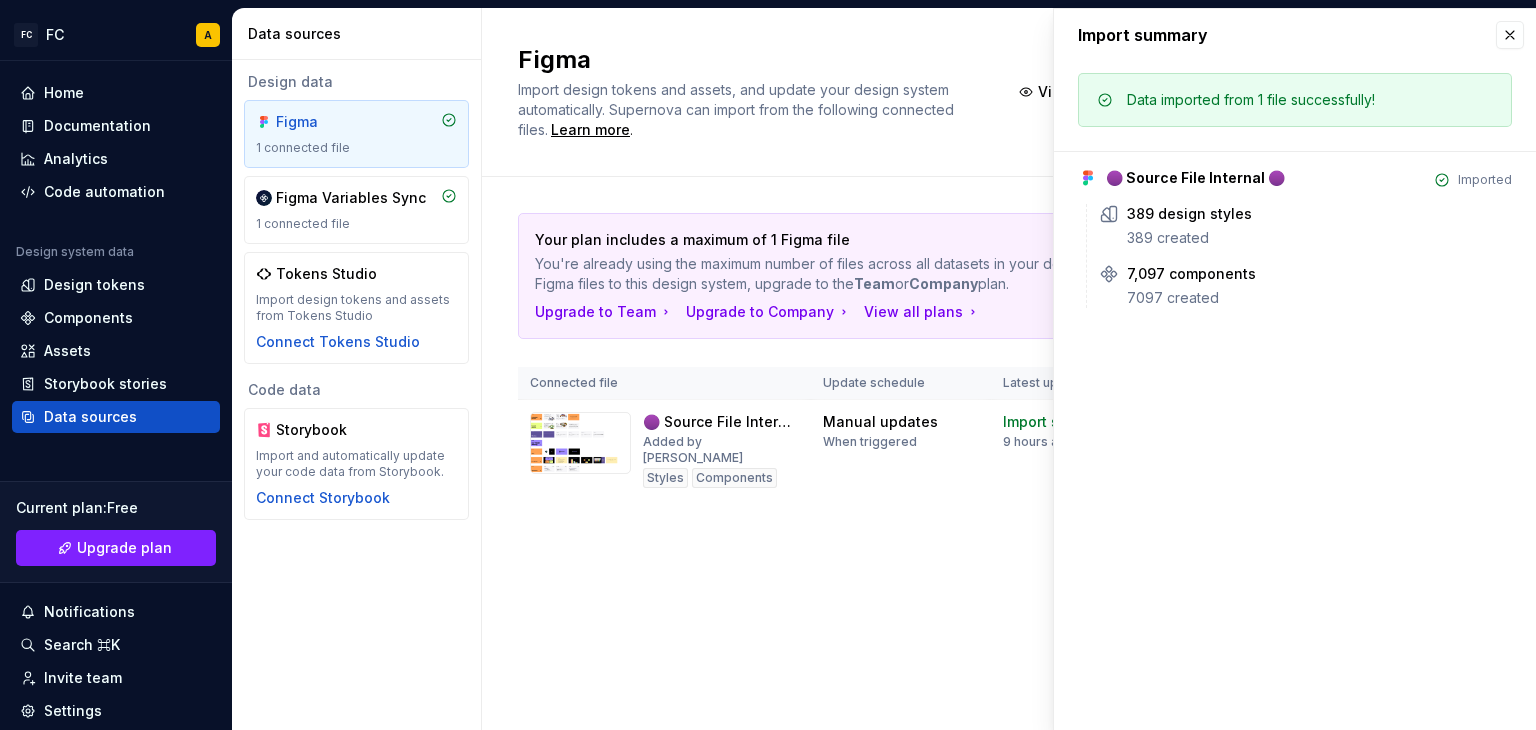 click on "Figma Import design tokens and assets, and update your design system automatically. Supernova can import from the following connected files.   Learn more . View summary Import all updates Connect new file Your plan includes a maximum of 1 Figma file You're already using the maximum number of files across all datasets in your design system. If you need to add more Figma files to this design system, upgrade to the  Team  or  Company  plan. Upgrade to Team Upgrade to Company View all plans Connected file Update schedule Latest update 🟣 Source File Internal 🟣 Added by [PERSON_NAME] Styles Components  Manual updates When triggered Import successful 9 hours ago View summary Import updates" at bounding box center (1009, 369) 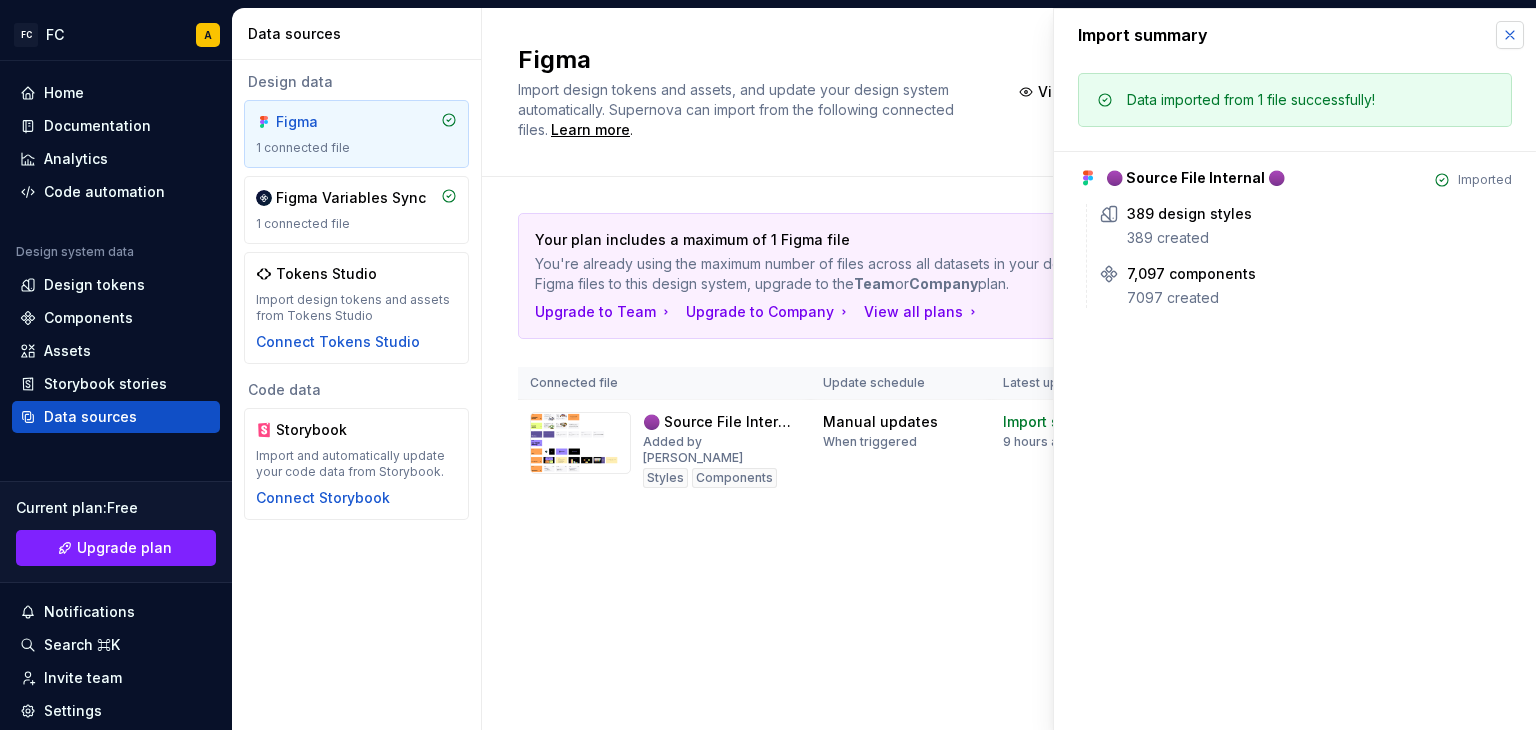 click at bounding box center [1510, 35] 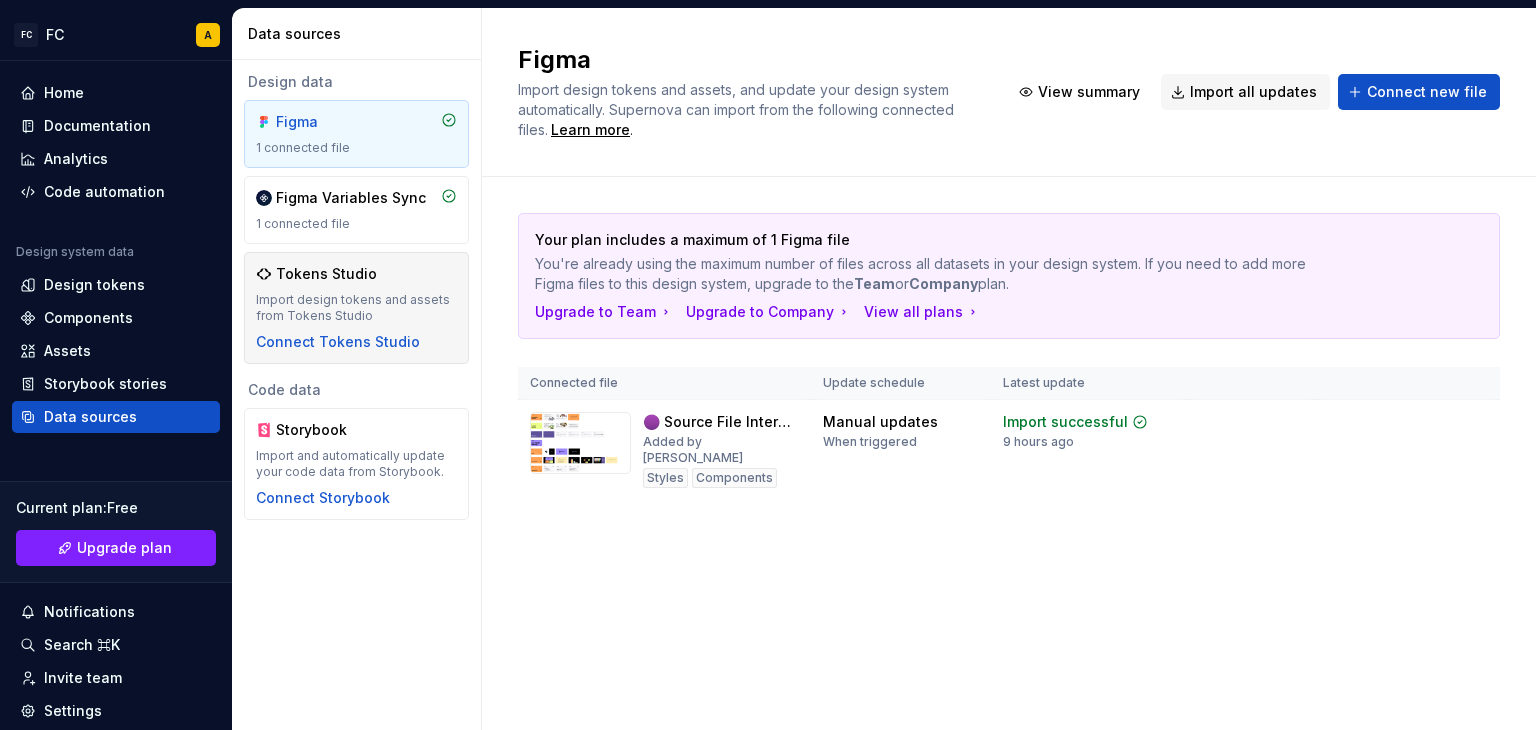 click on "Tokens Studio" at bounding box center [326, 274] 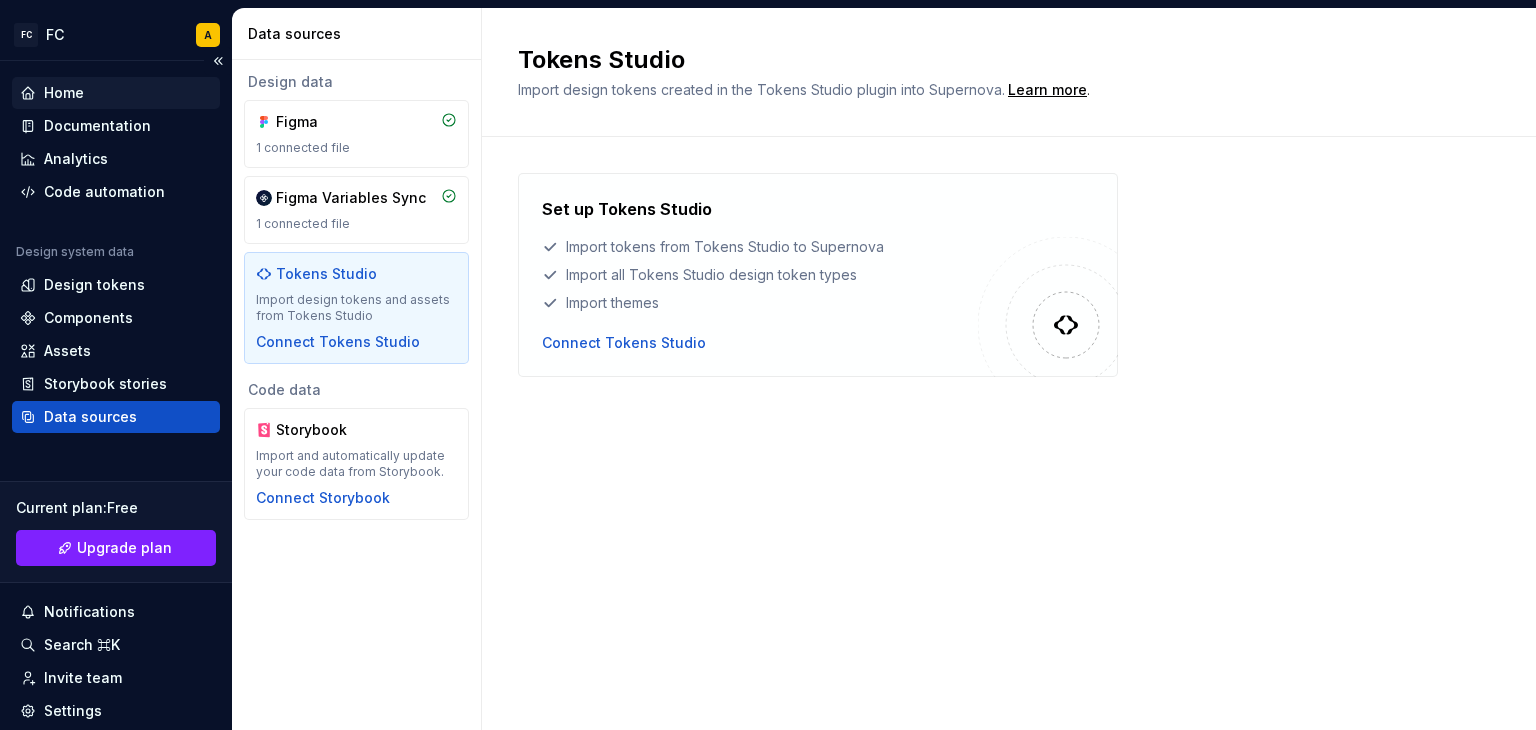 click on "Home" at bounding box center [116, 93] 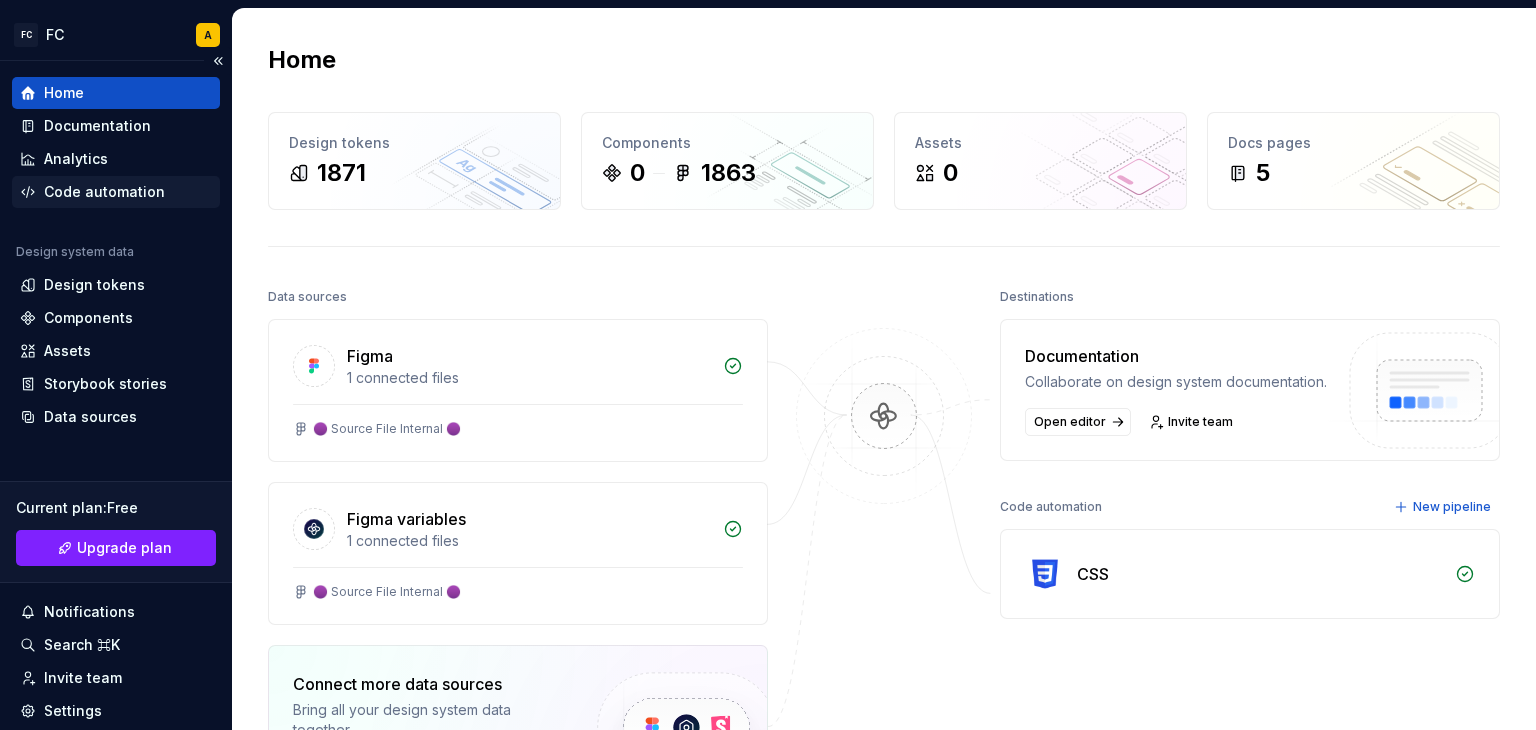click on "Code automation" at bounding box center [104, 192] 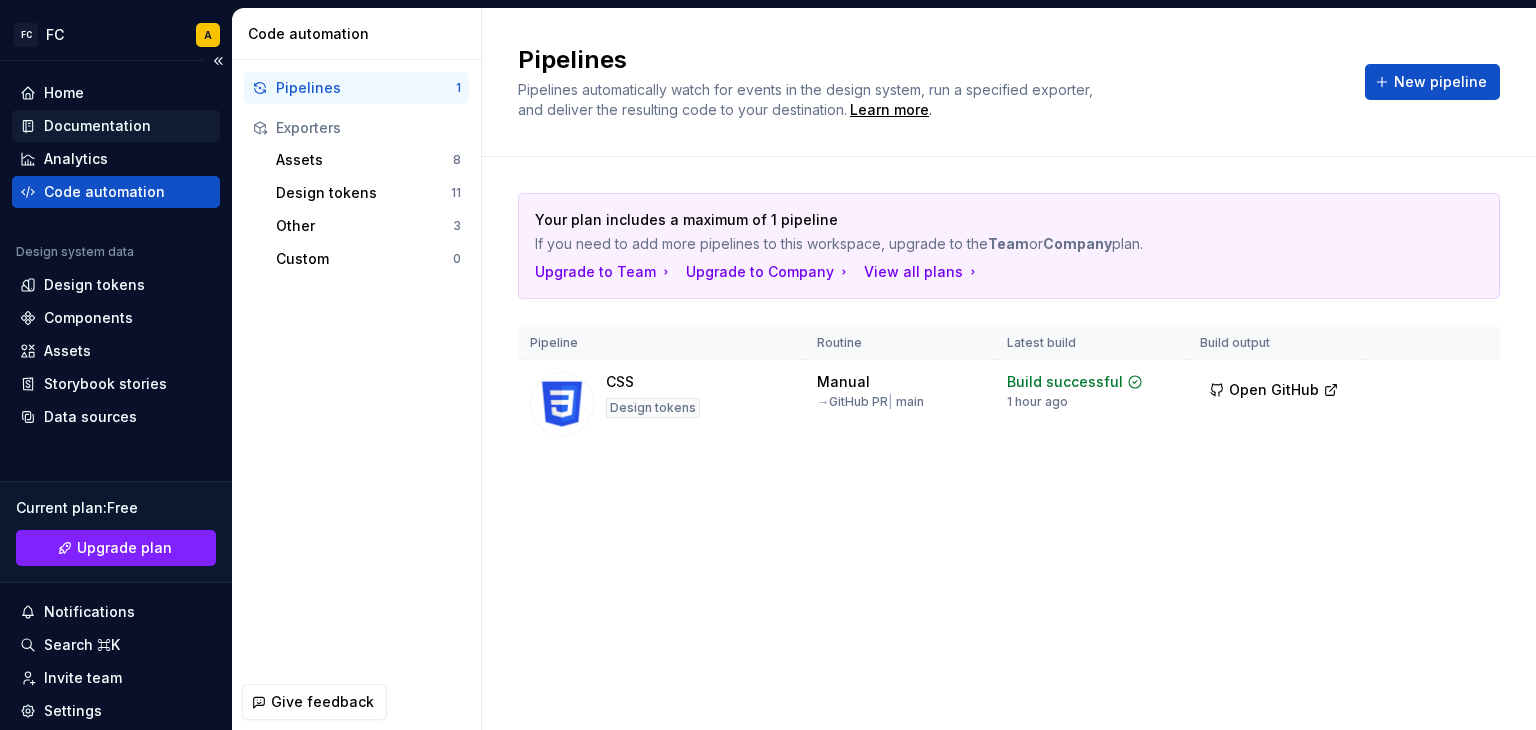 click on "Documentation" at bounding box center [97, 126] 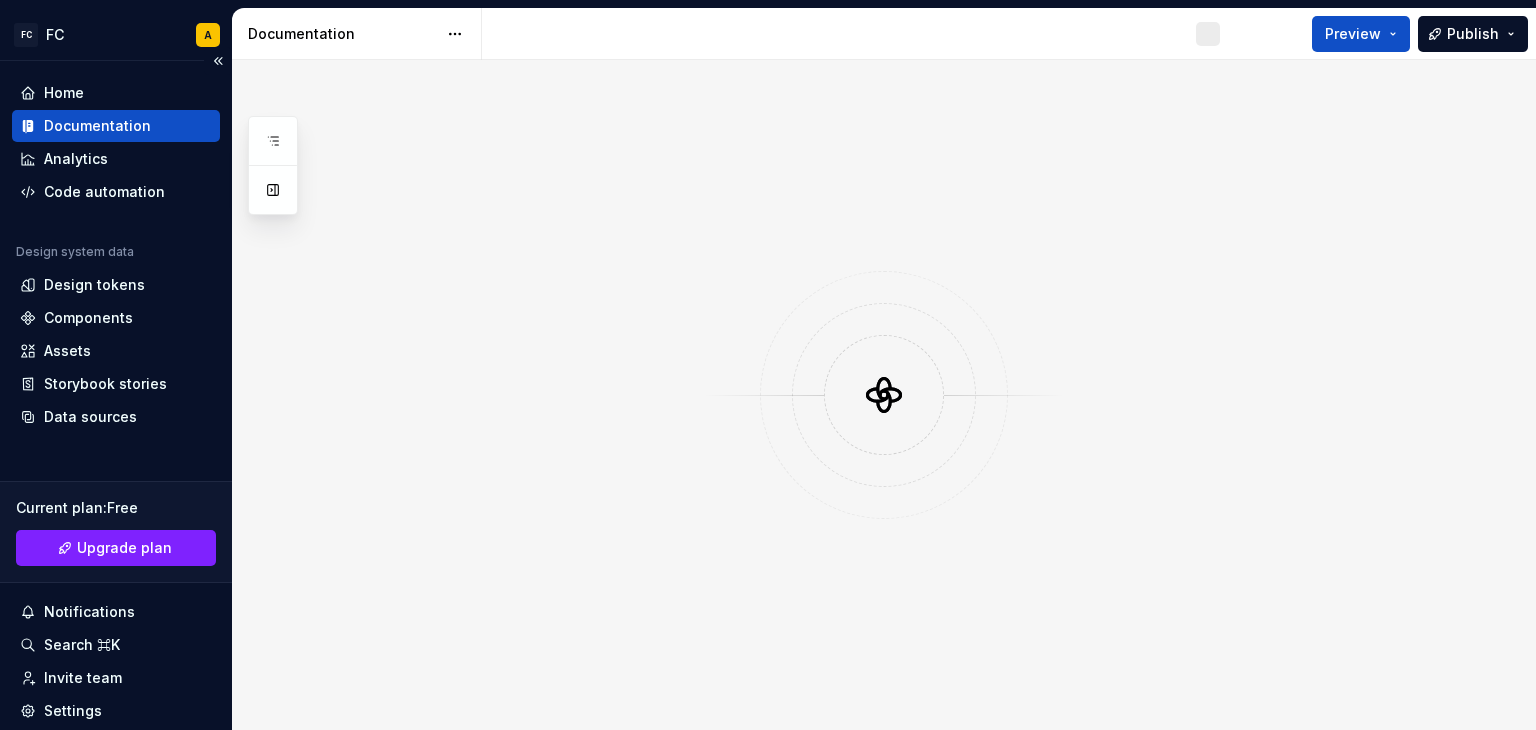 click on "Home Documentation Analytics Code automation" at bounding box center (116, 142) 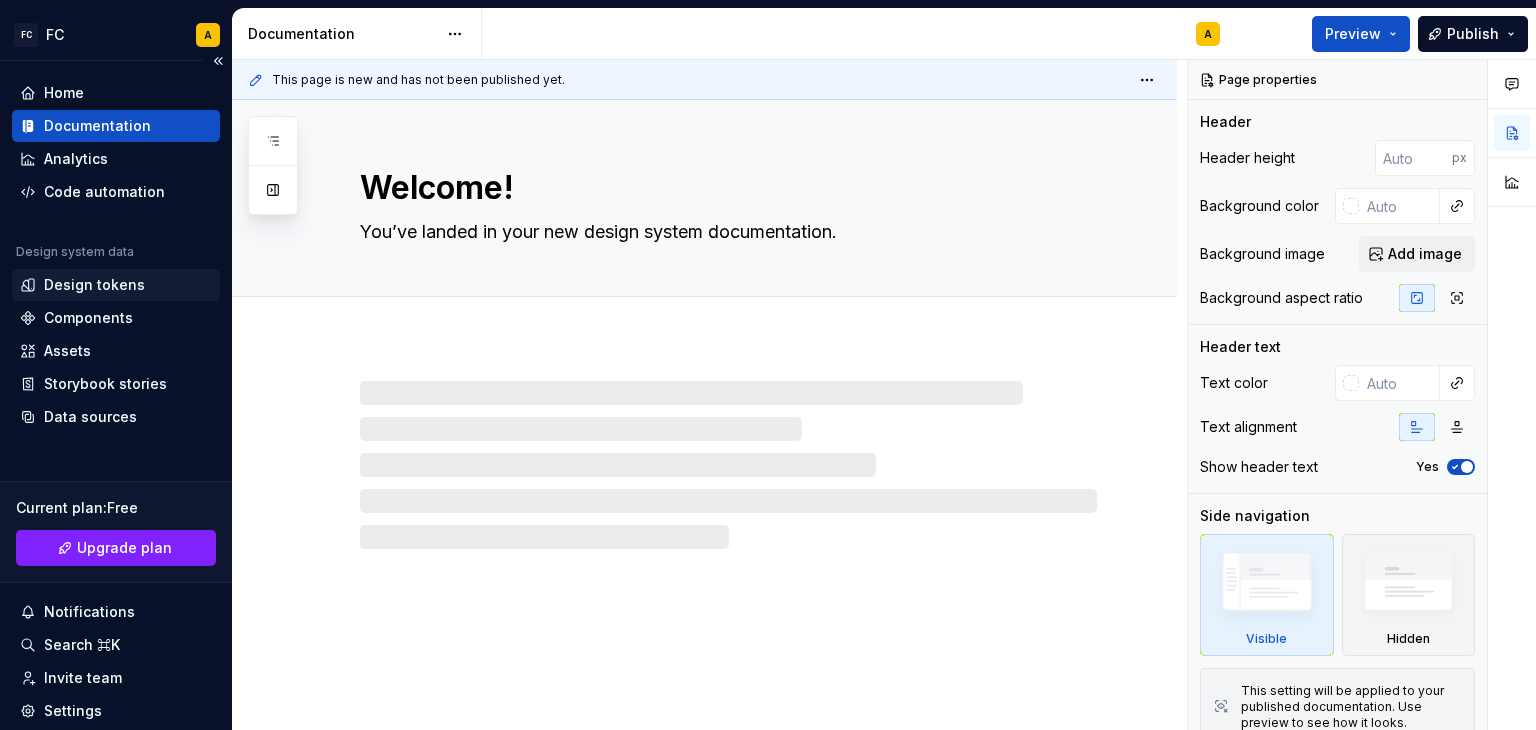 type on "*" 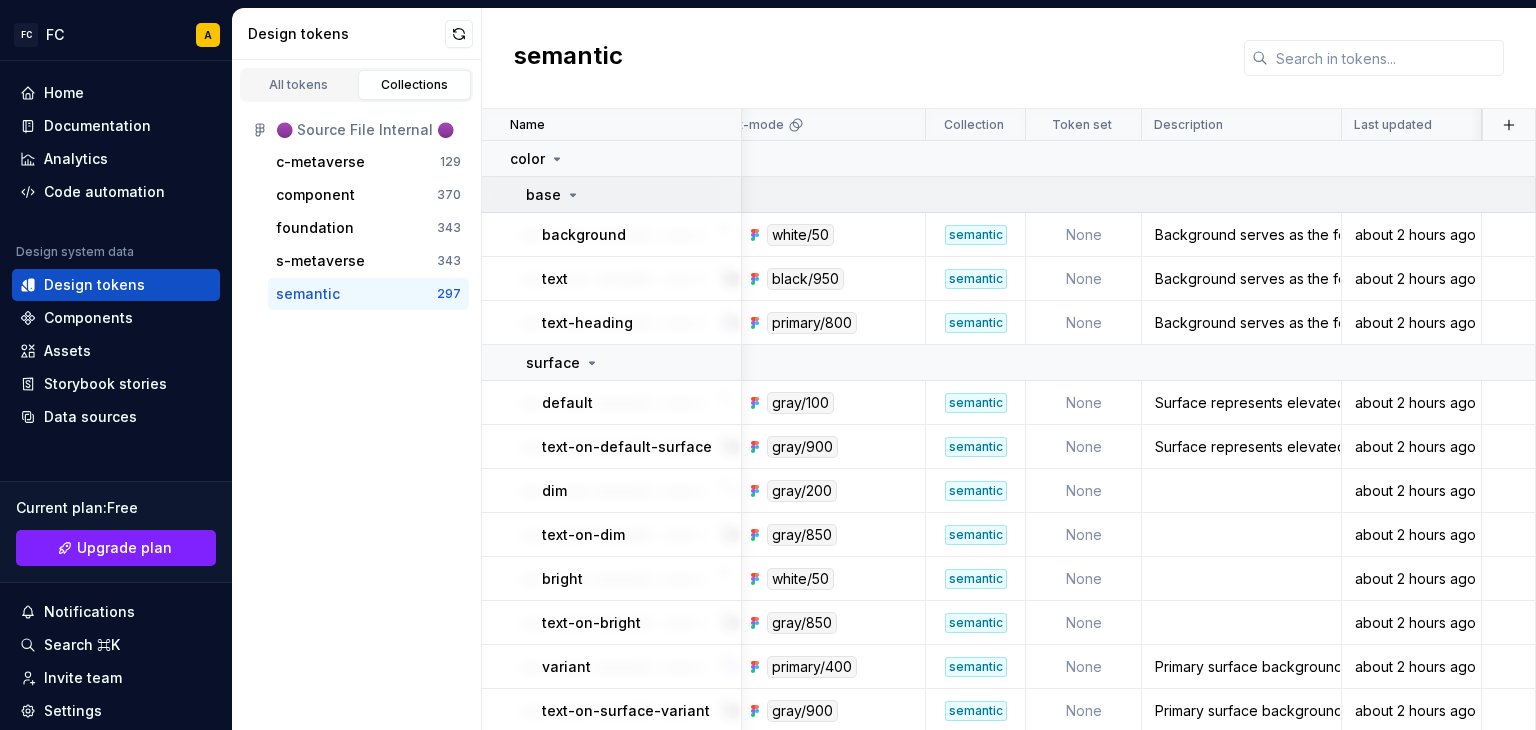 scroll, scrollTop: 0, scrollLeft: 0, axis: both 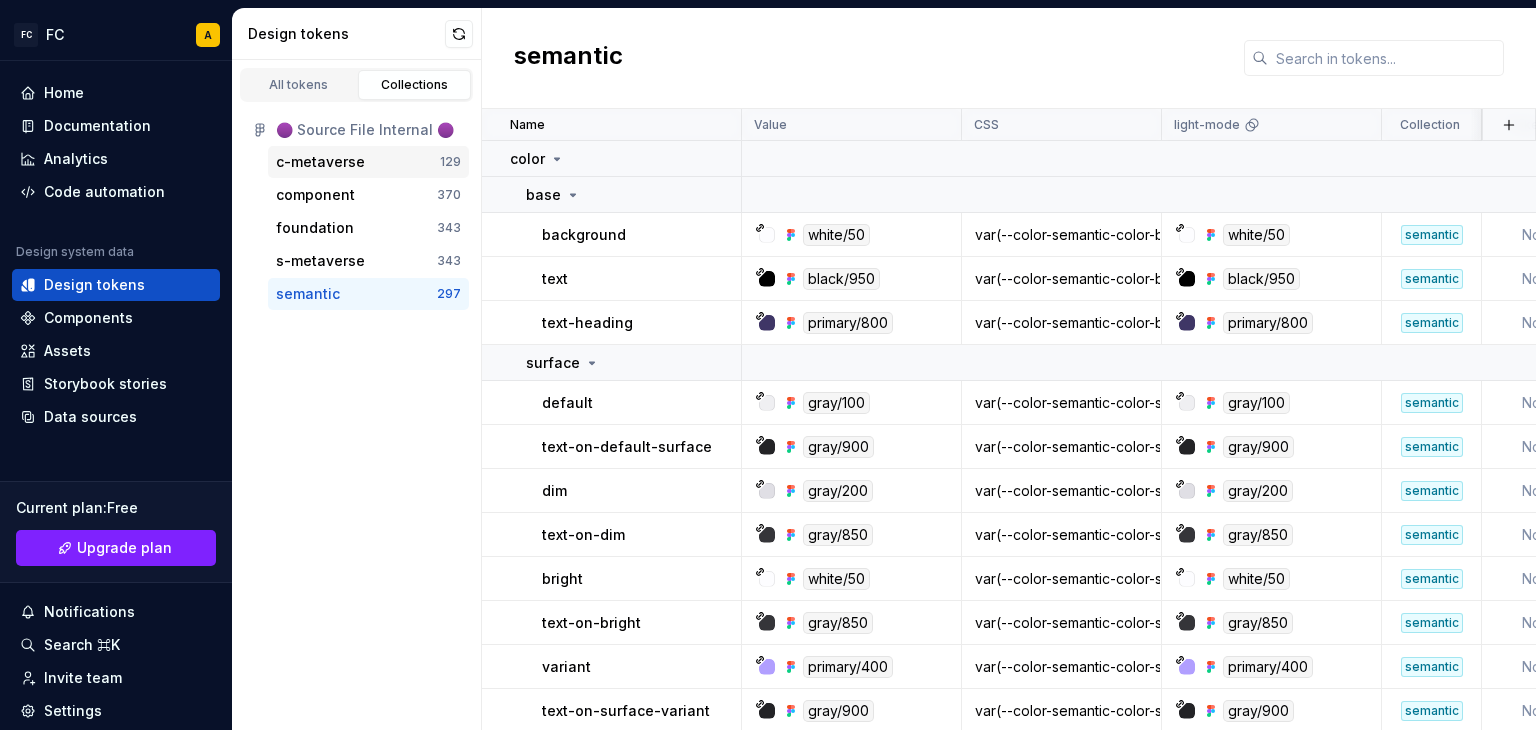 click on "c-metaverse" at bounding box center (320, 162) 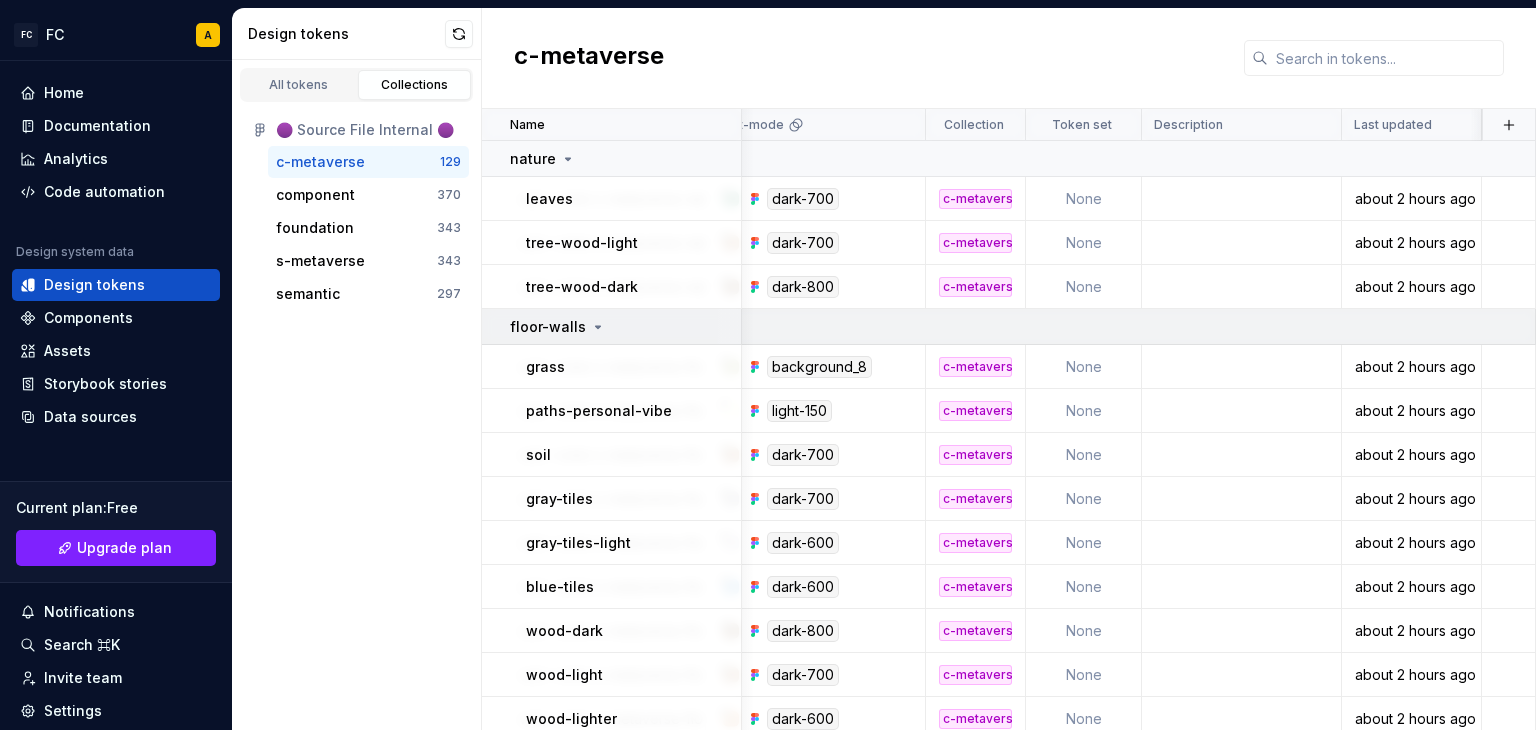 scroll, scrollTop: 0, scrollLeft: 0, axis: both 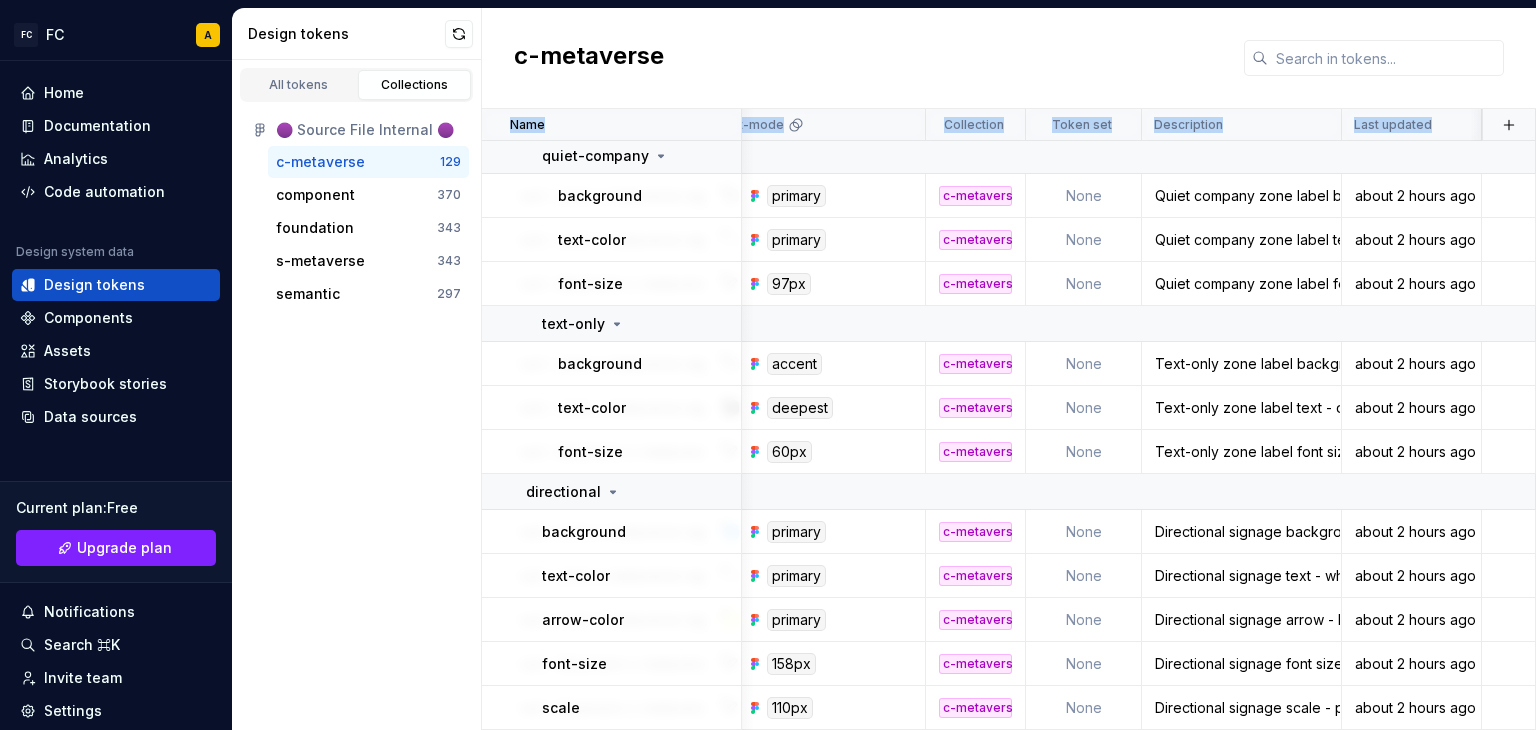 drag, startPoint x: 496, startPoint y: 157, endPoint x: 1535, endPoint y: 776, distance: 1209.414 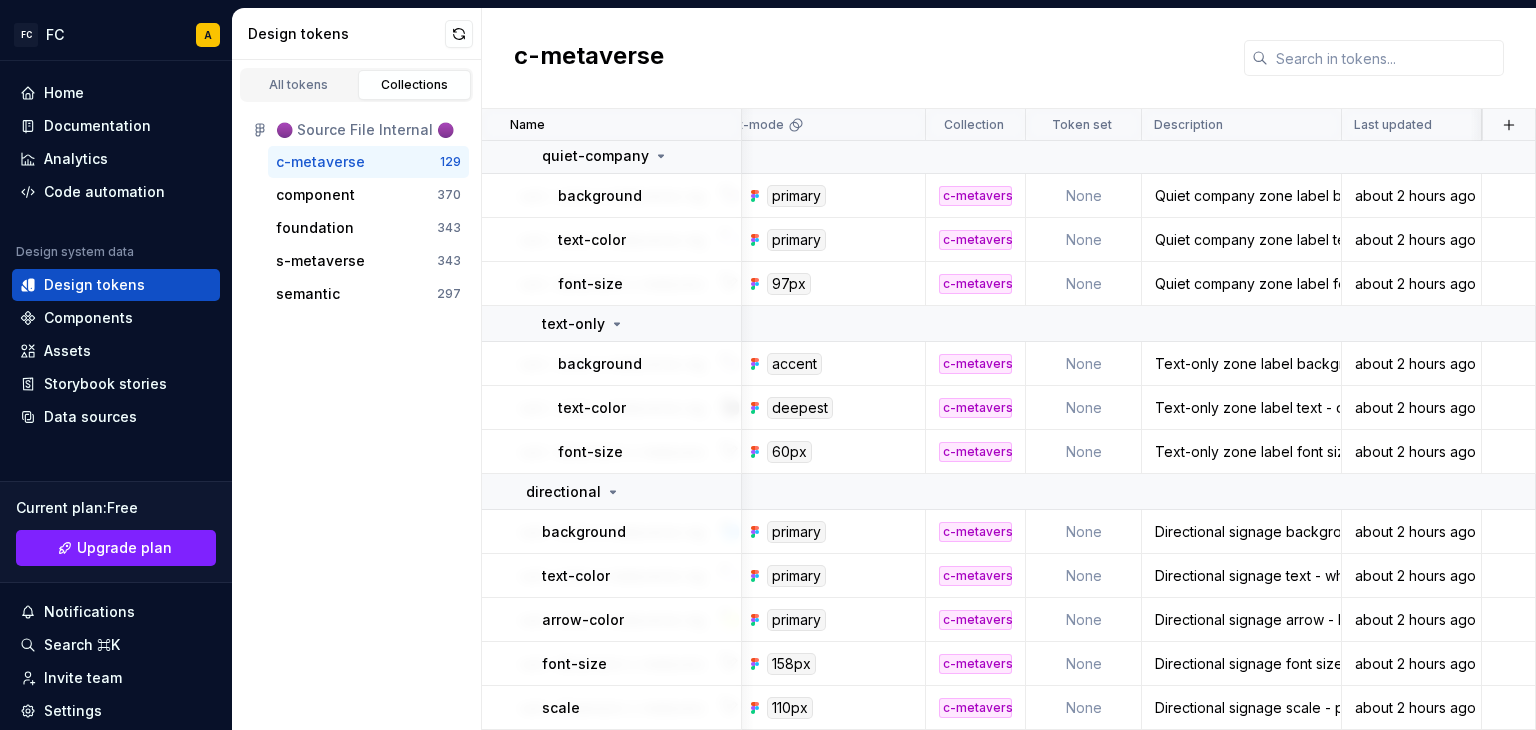 click on "All tokens Collections 🟣 Source File Internal 🟣 c-metaverse 129 component 370 foundation 343 s-metaverse 343 semantic 297" at bounding box center (357, 395) 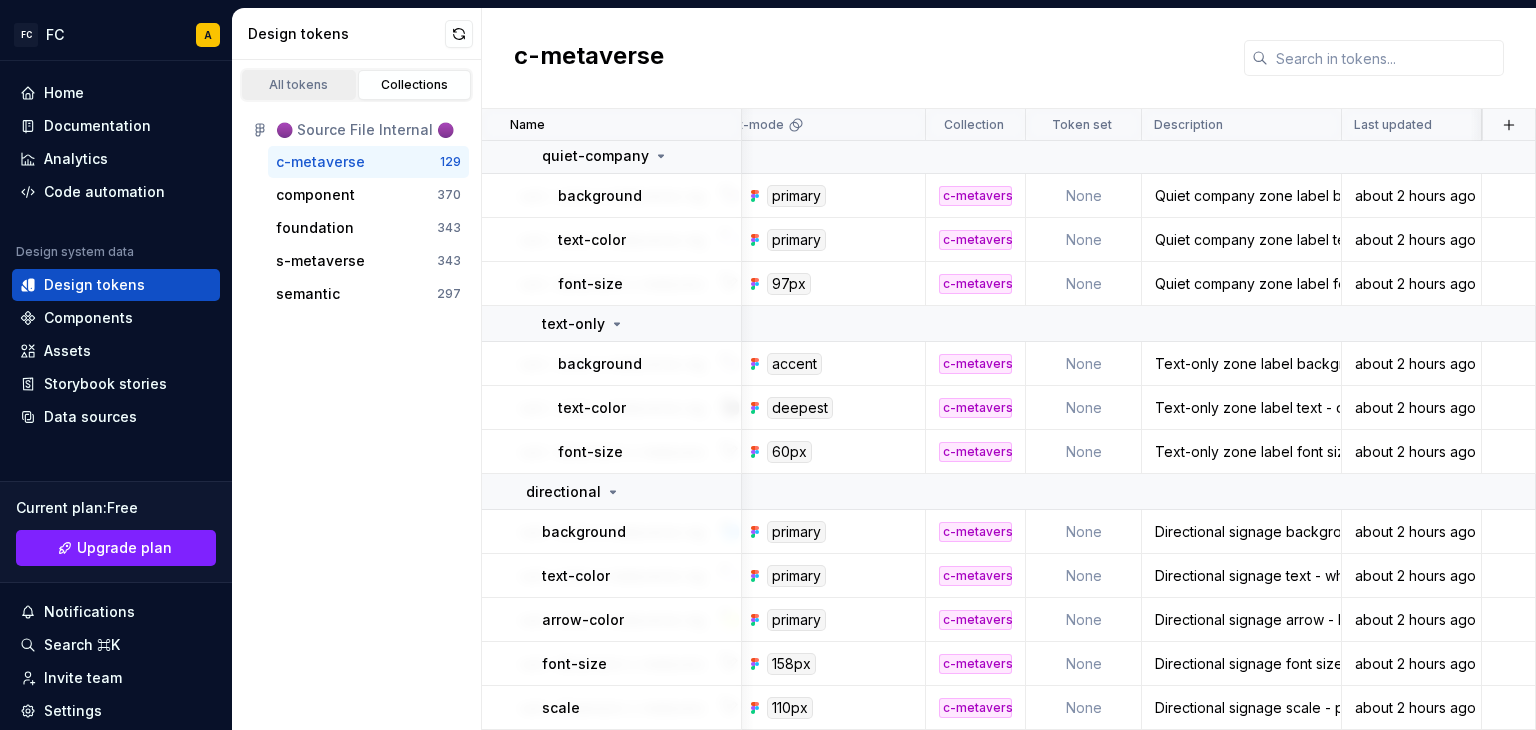 click on "All tokens" at bounding box center (299, 85) 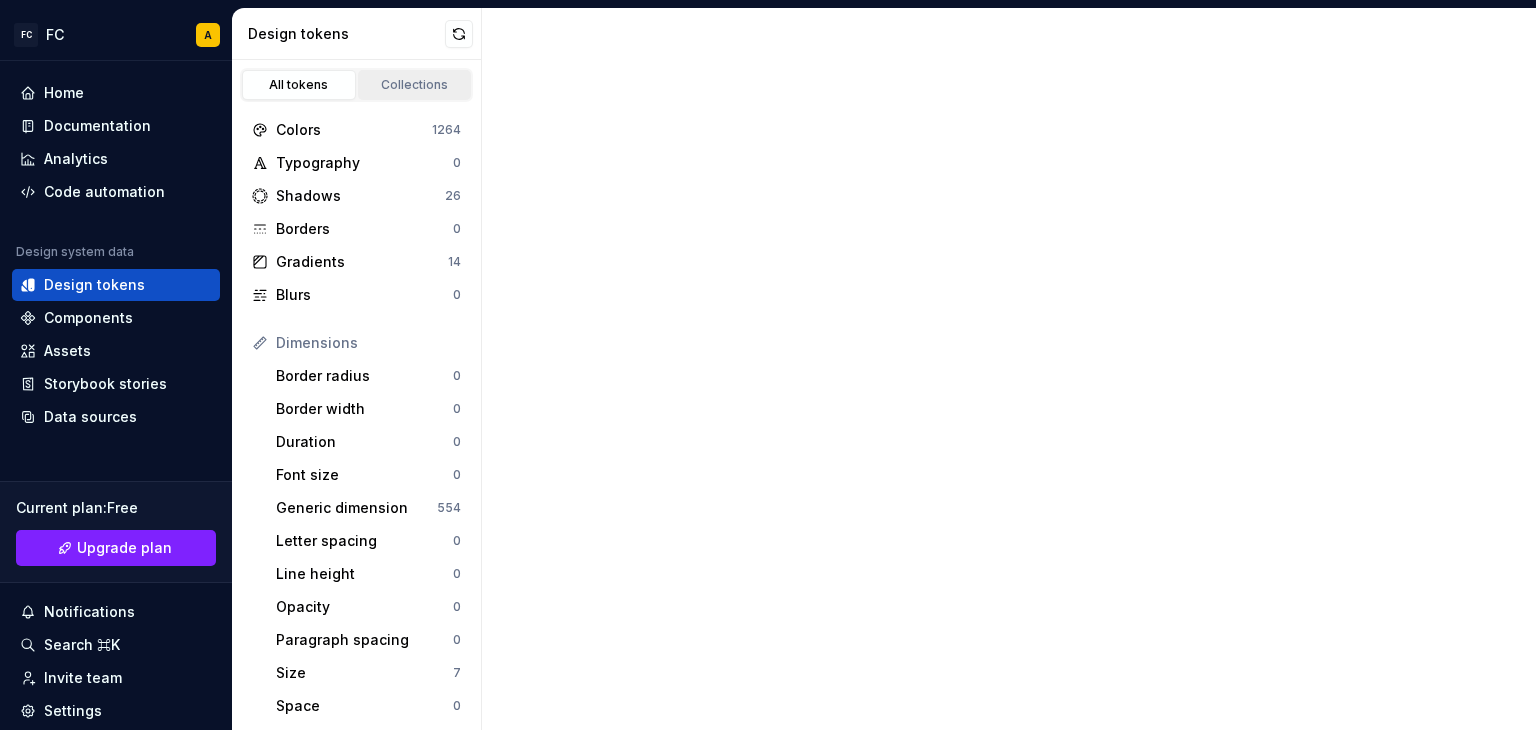 click on "Collections" at bounding box center [415, 85] 